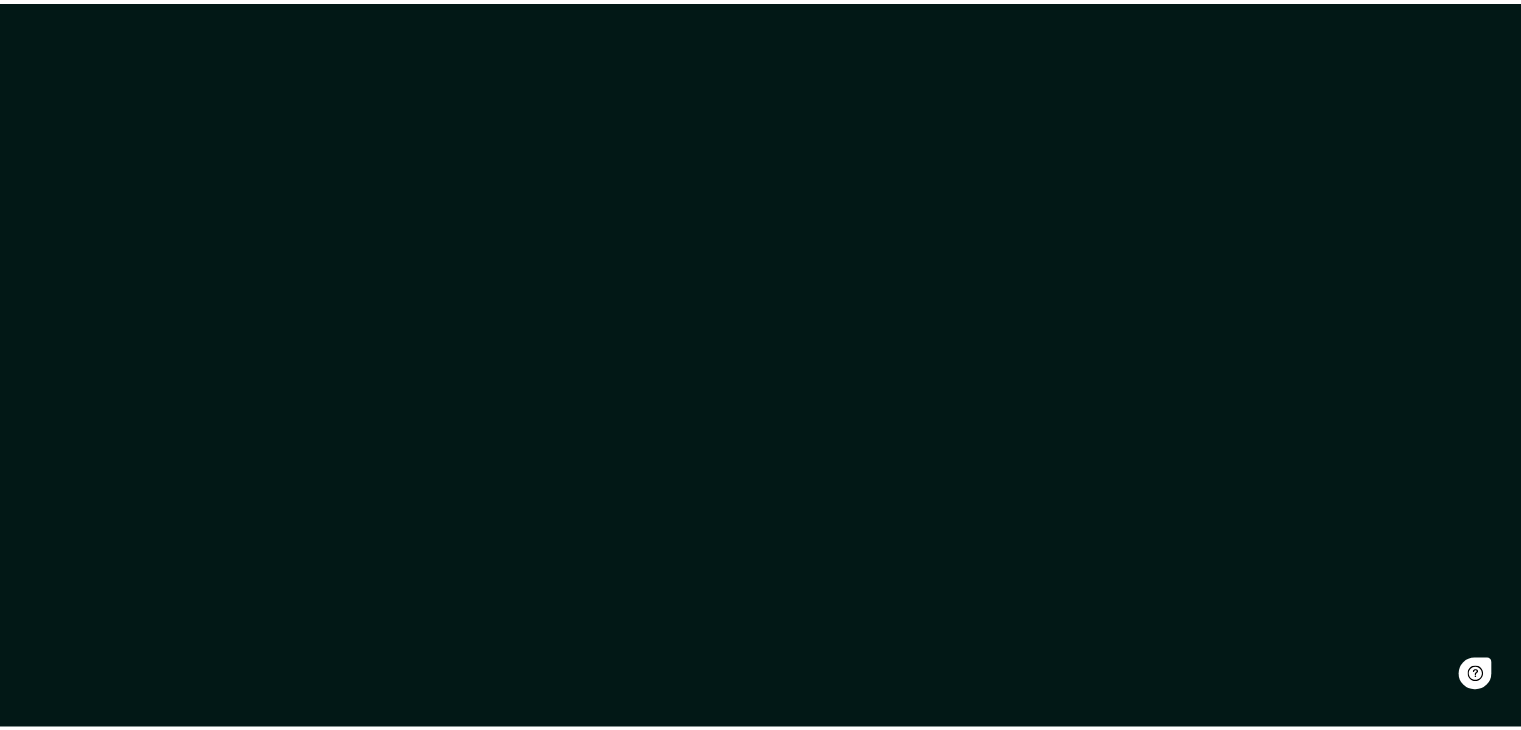 scroll, scrollTop: 0, scrollLeft: 0, axis: both 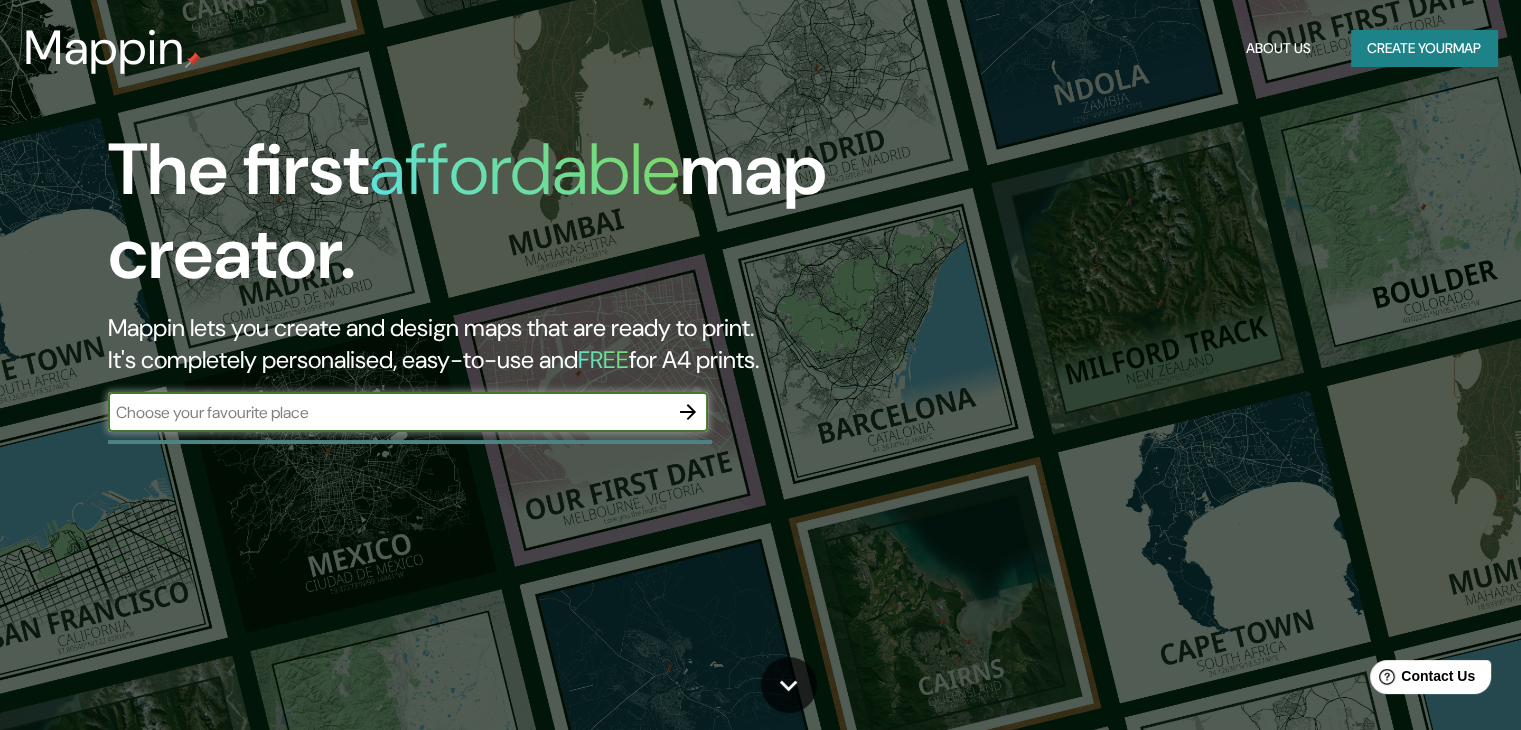 click at bounding box center (388, 412) 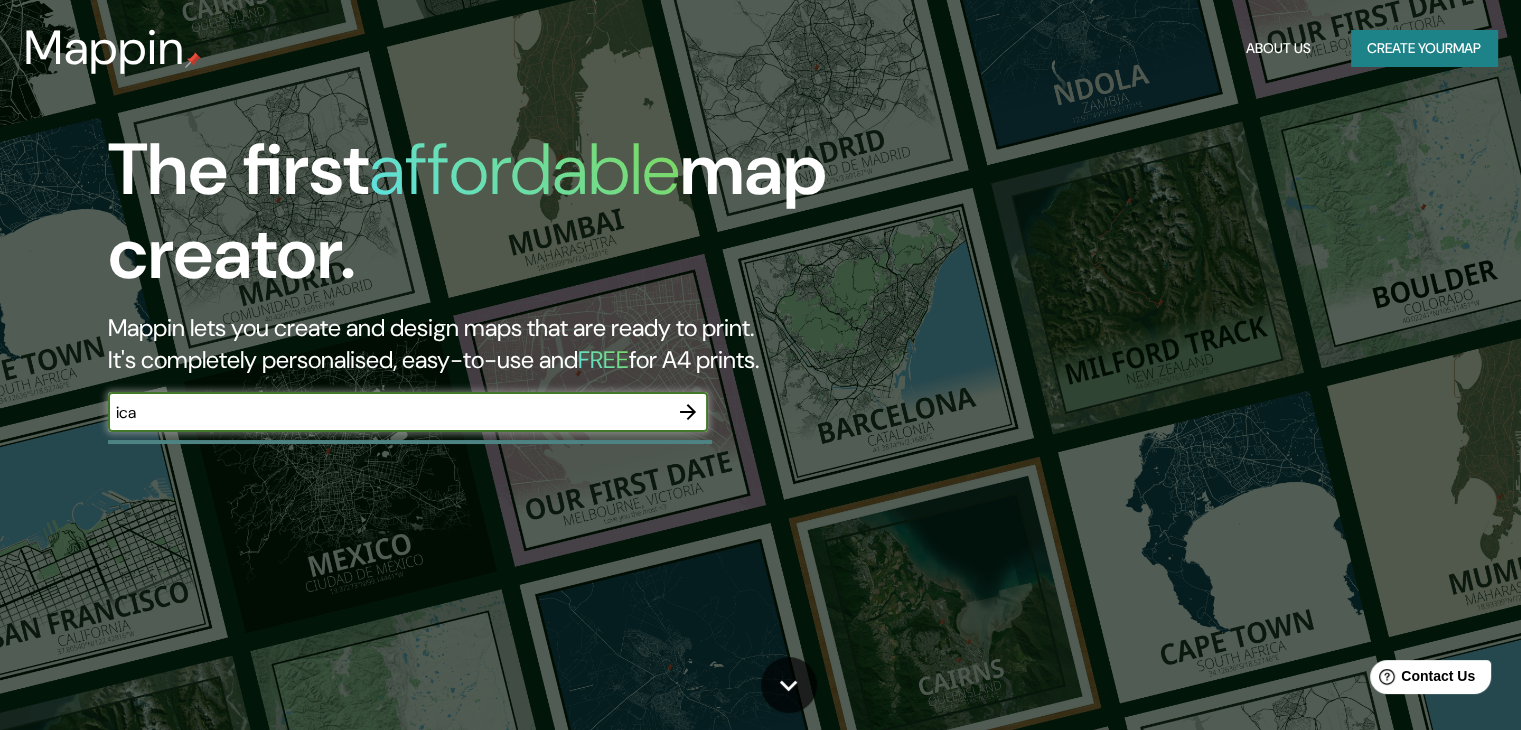 type on "ica" 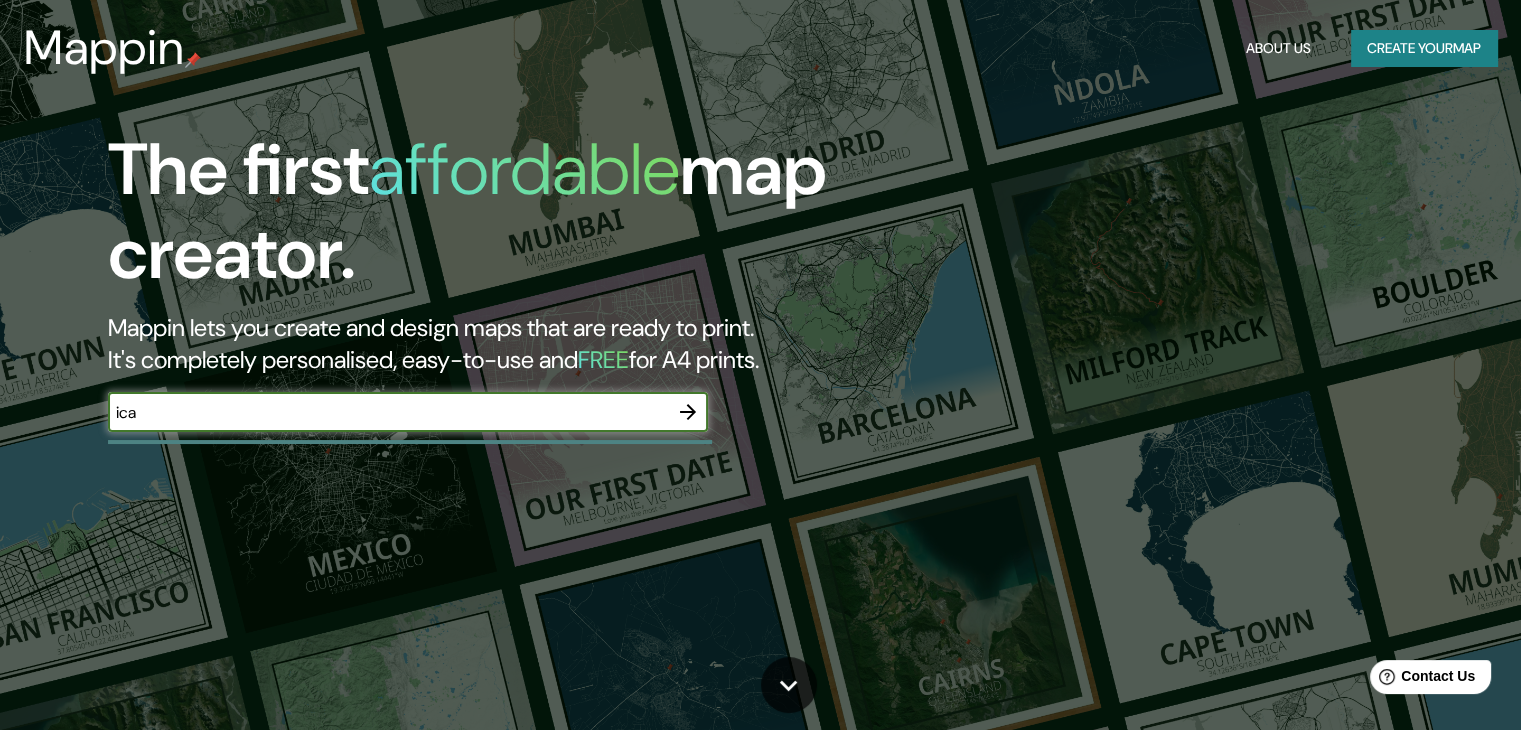 click at bounding box center (688, 412) 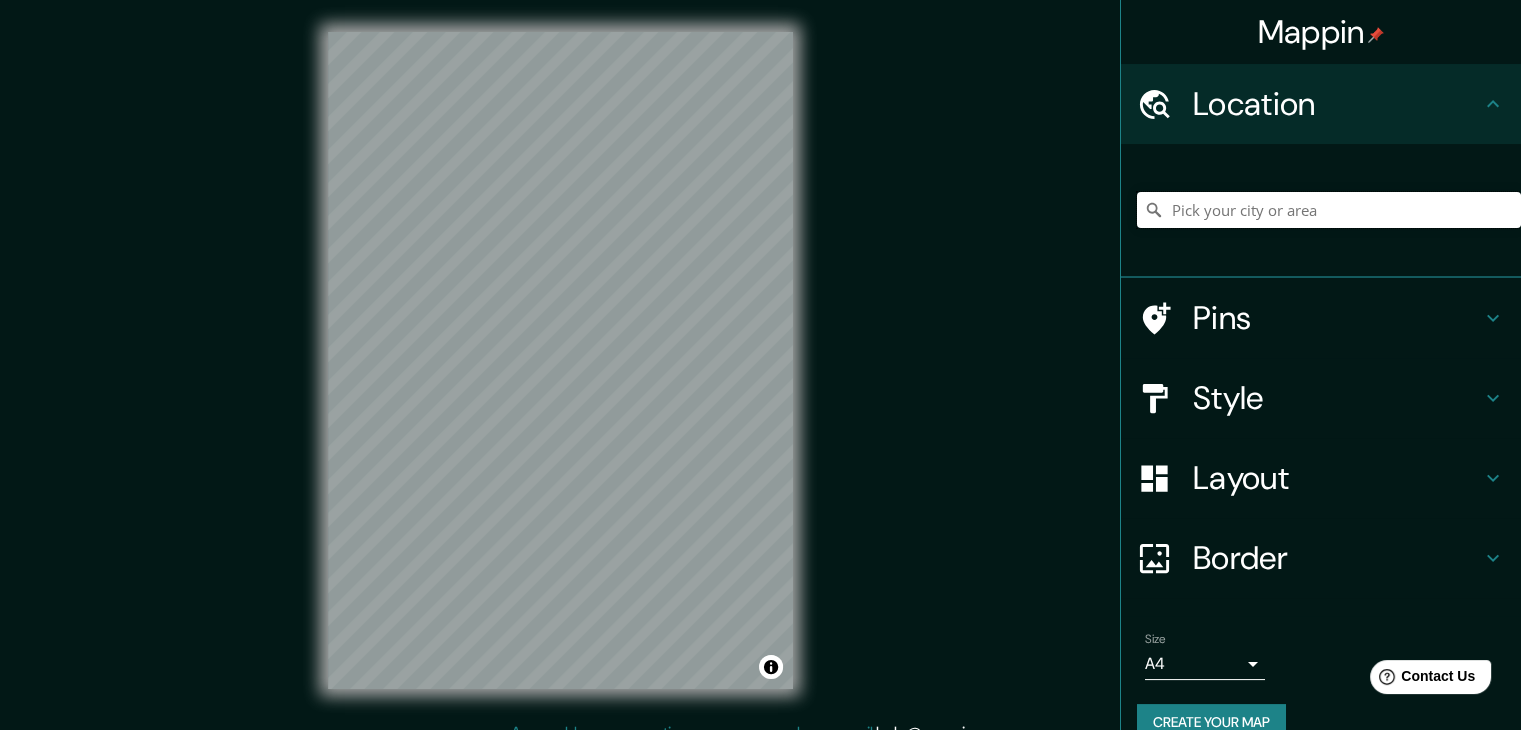click at bounding box center [1329, 210] 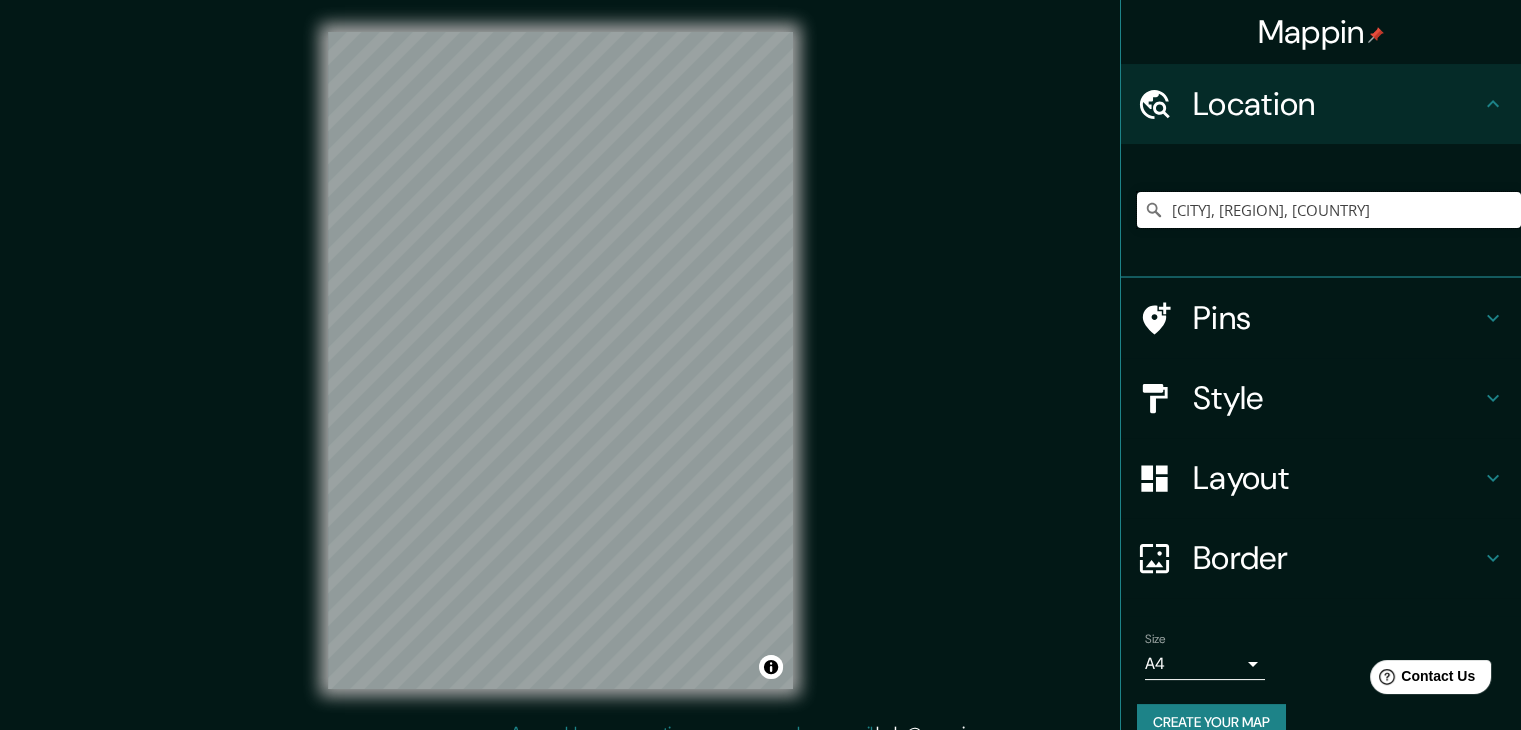 type on "[CITY], [REGION], [COUNTRY]" 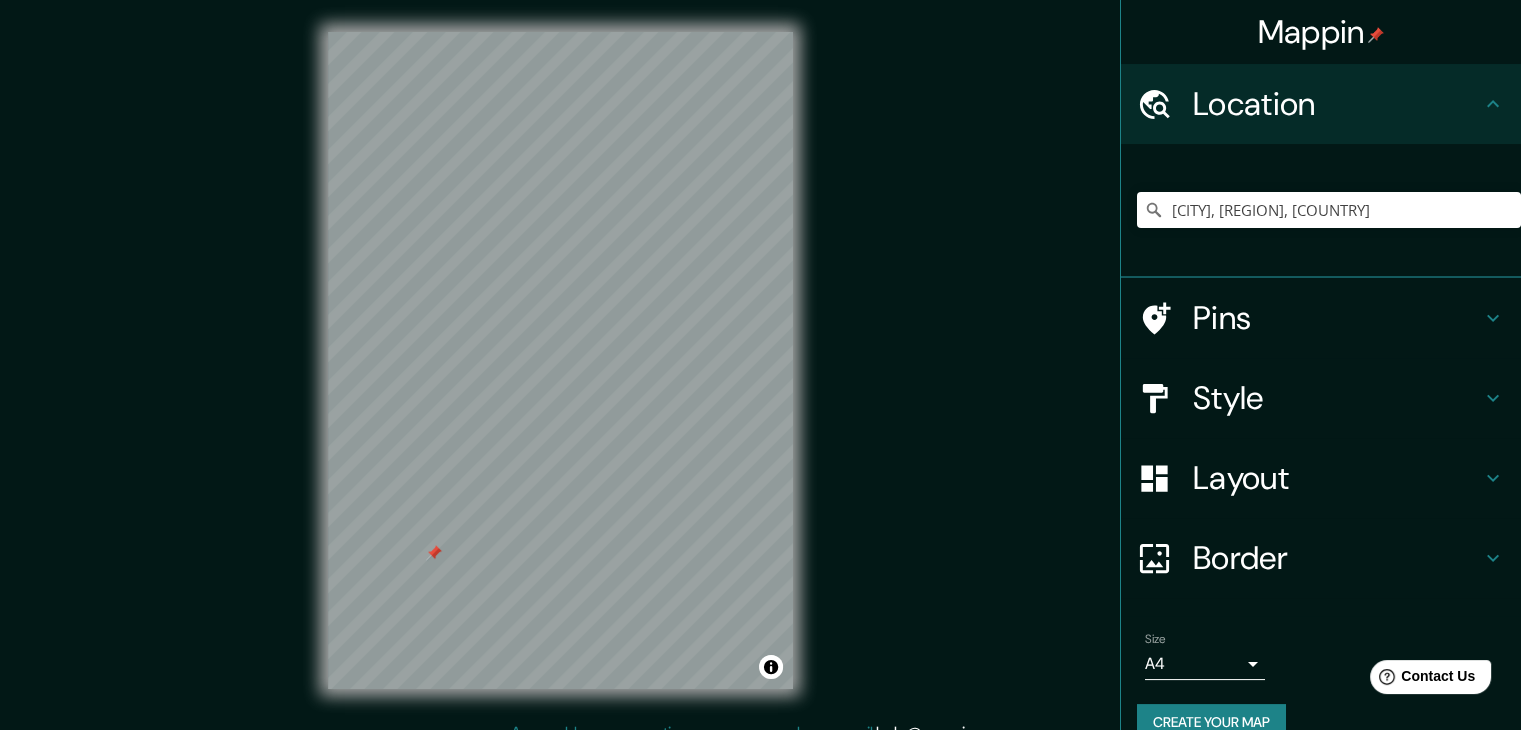 click on "Pins" at bounding box center (1337, 104) 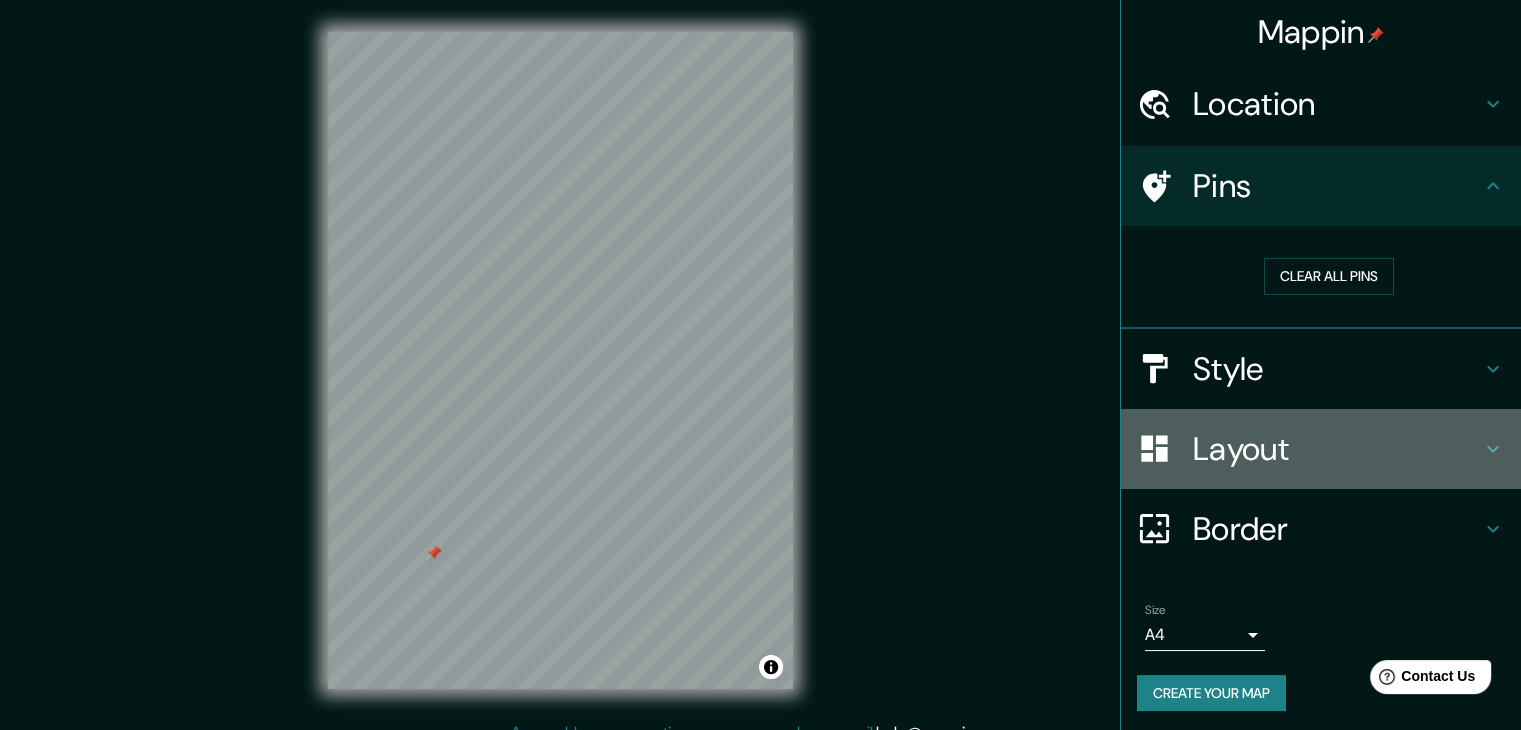 click on "Layout" at bounding box center [1321, 449] 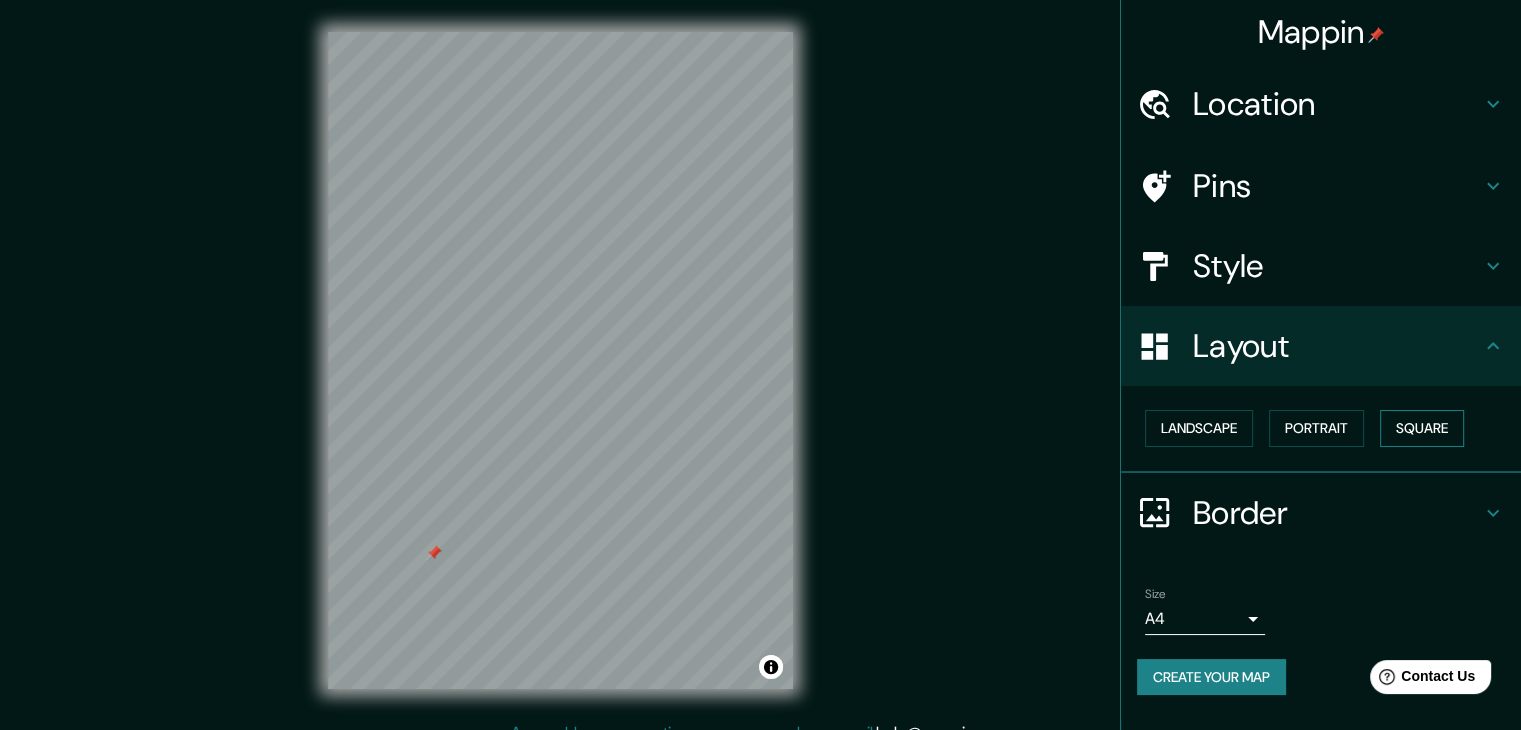 click on "Square" at bounding box center (1422, 428) 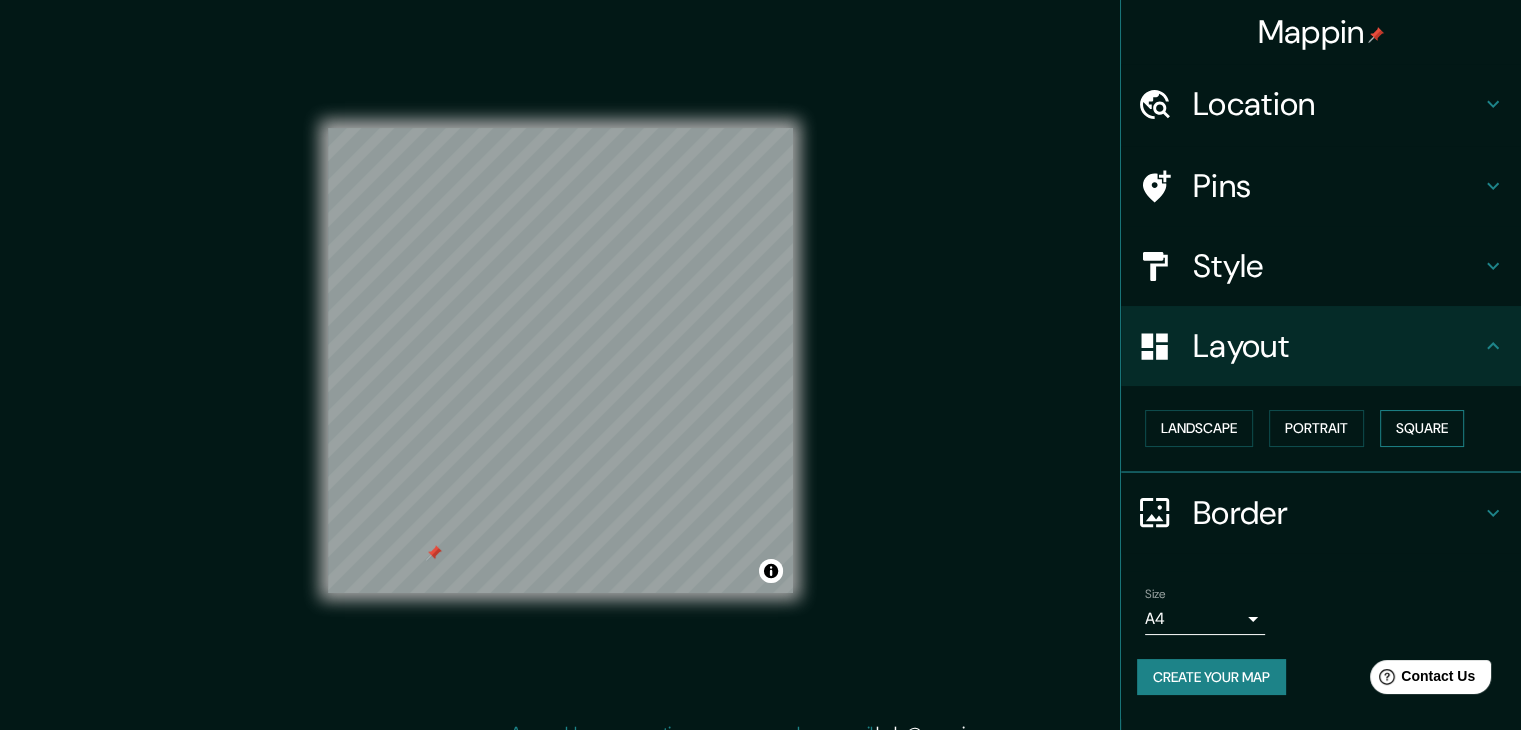 click on "Square" at bounding box center (1422, 428) 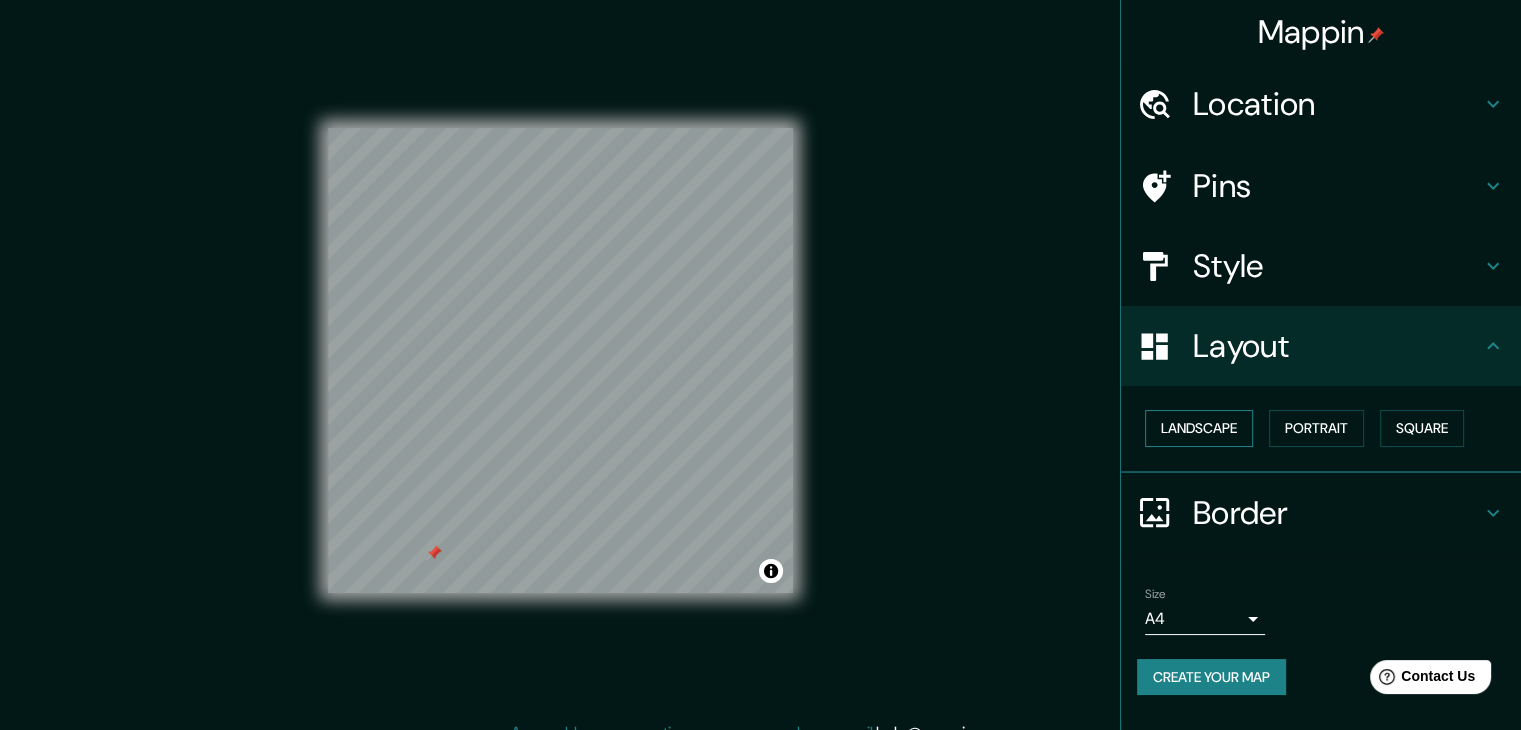 click on "Landscape" at bounding box center (1199, 428) 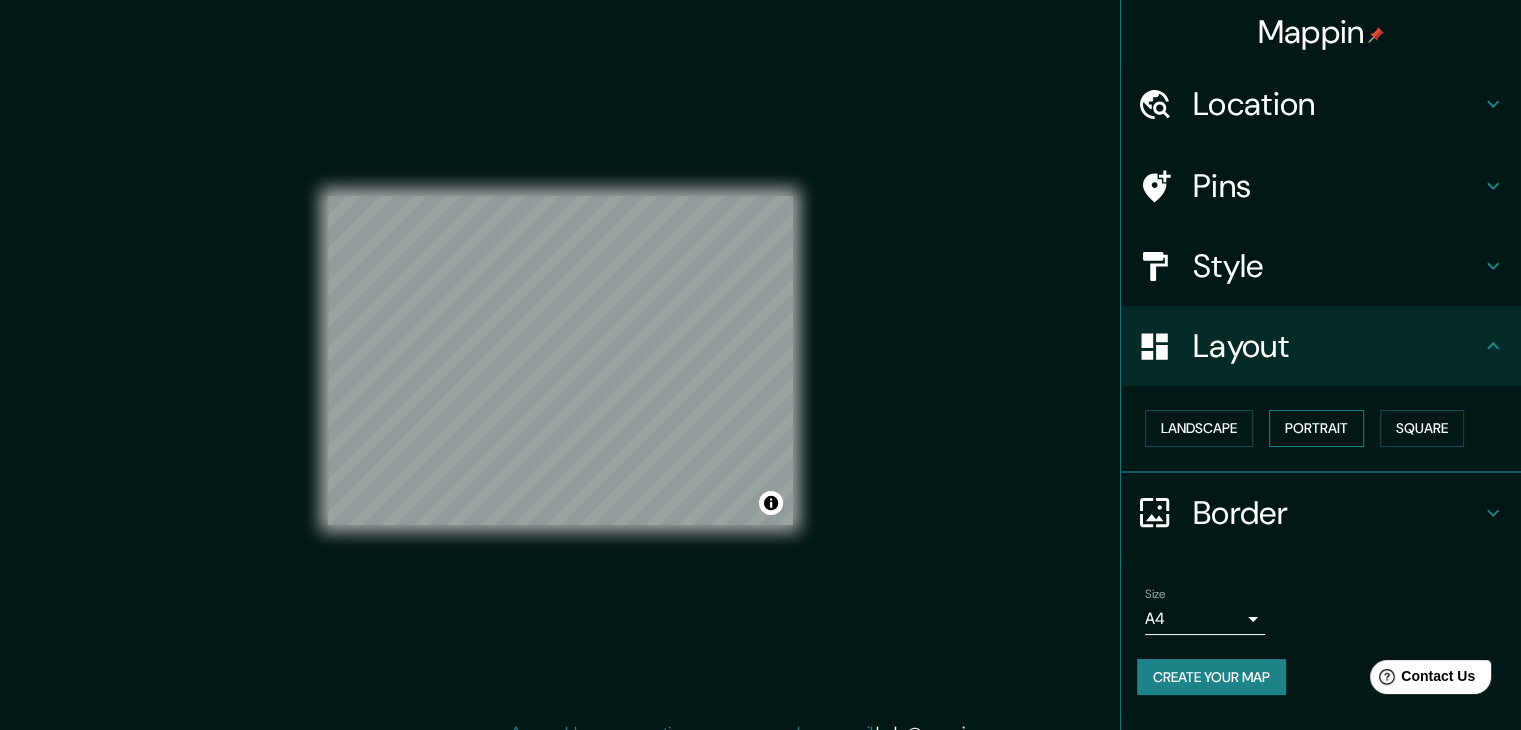 click on "Portrait" at bounding box center [1316, 428] 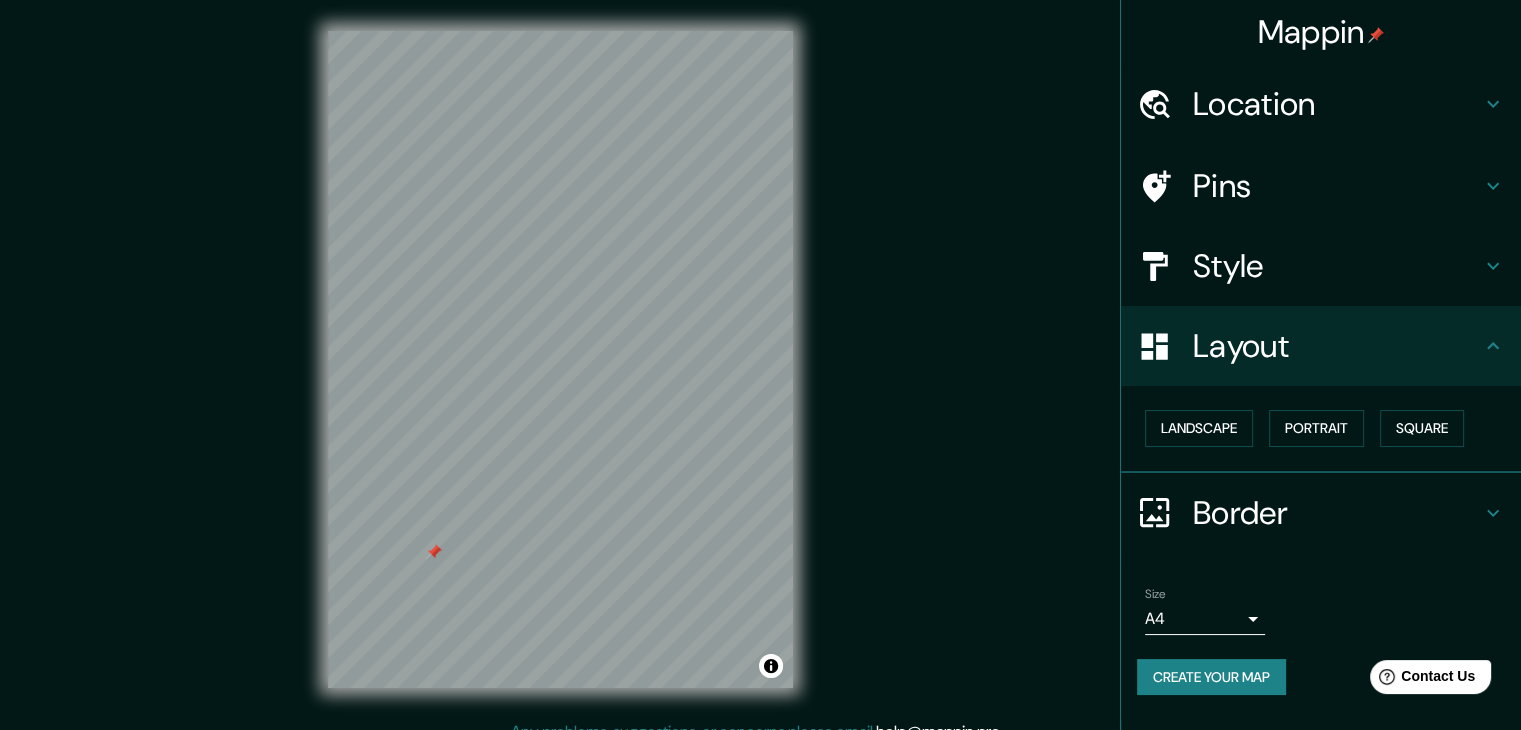 scroll, scrollTop: 23, scrollLeft: 0, axis: vertical 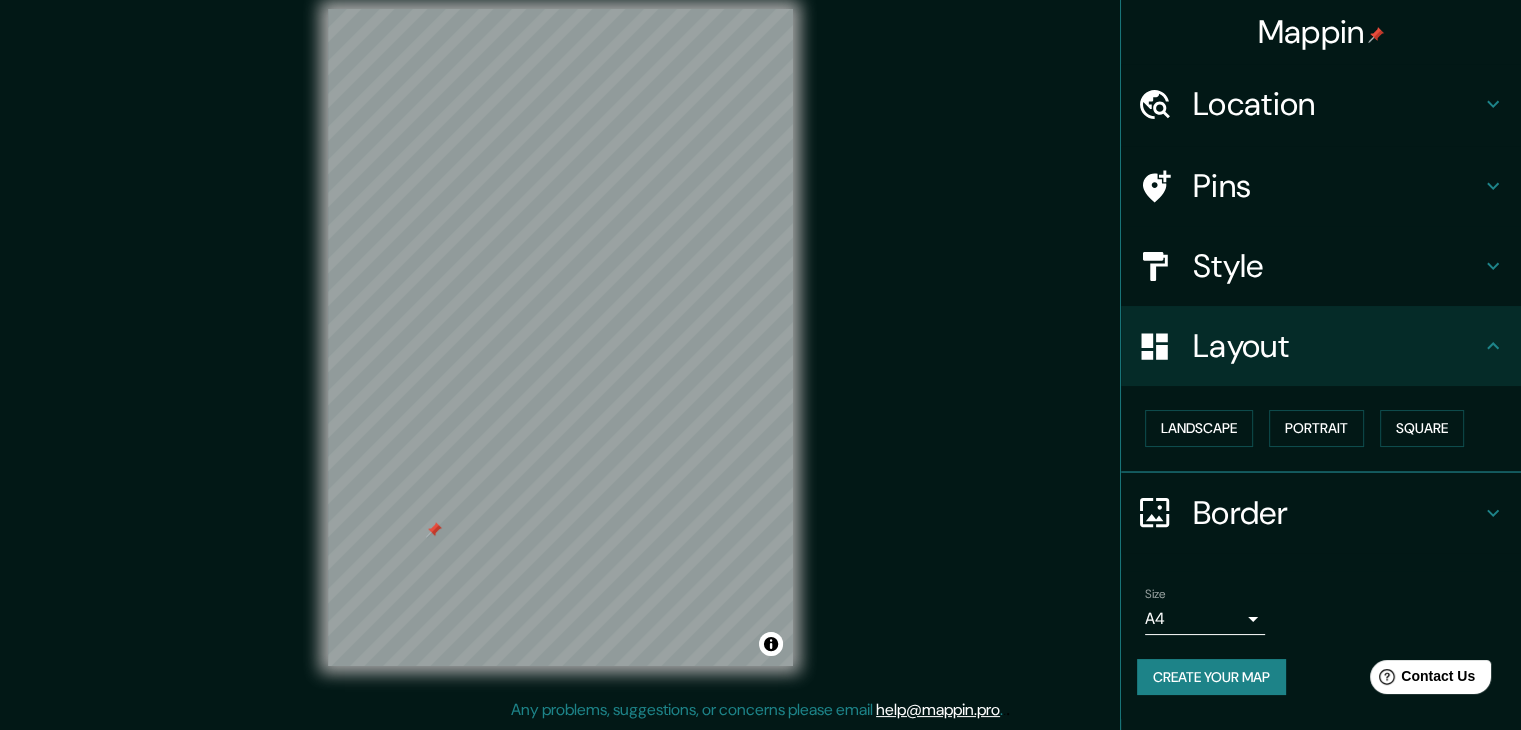 click on "Style" at bounding box center [1337, 104] 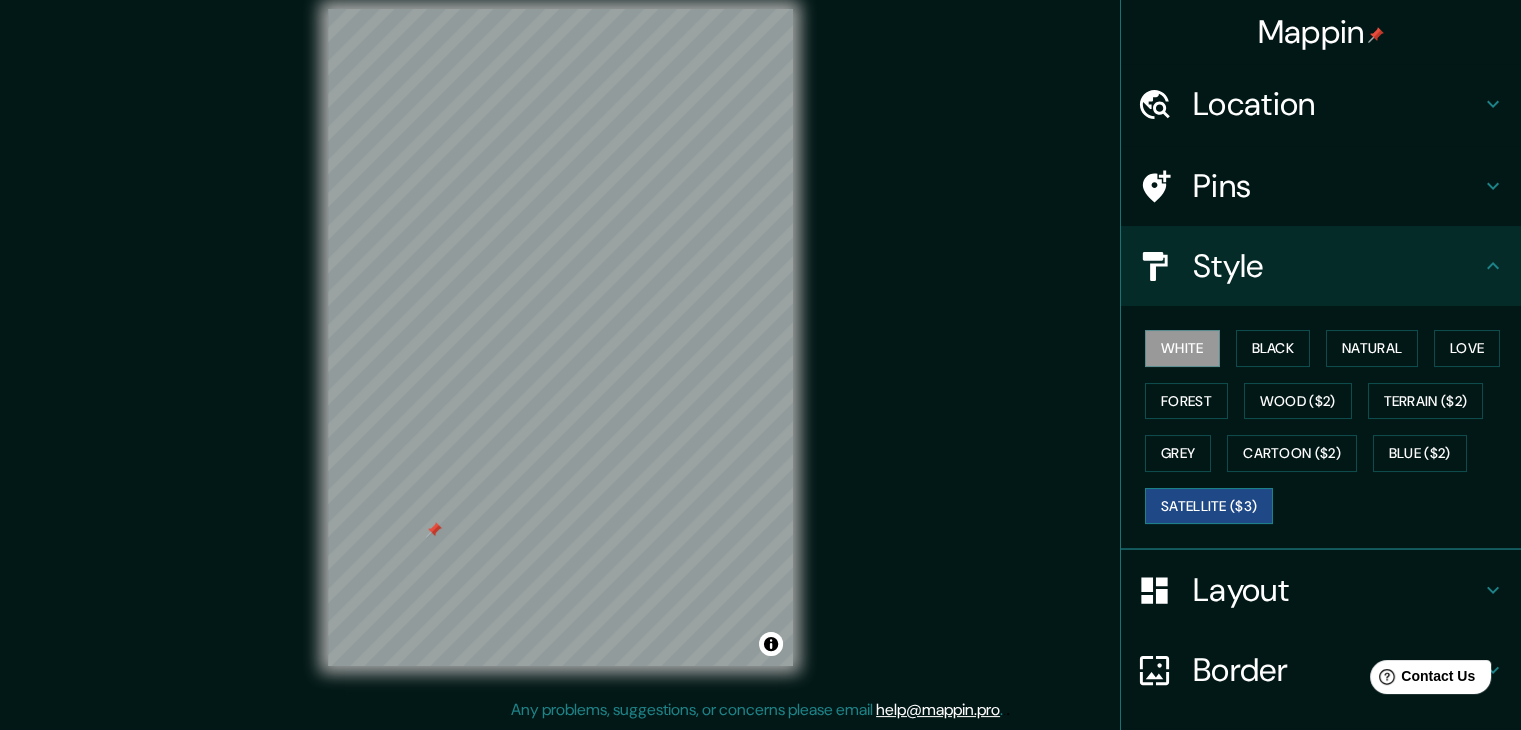 click on "Satellite ($3)" at bounding box center [1209, 506] 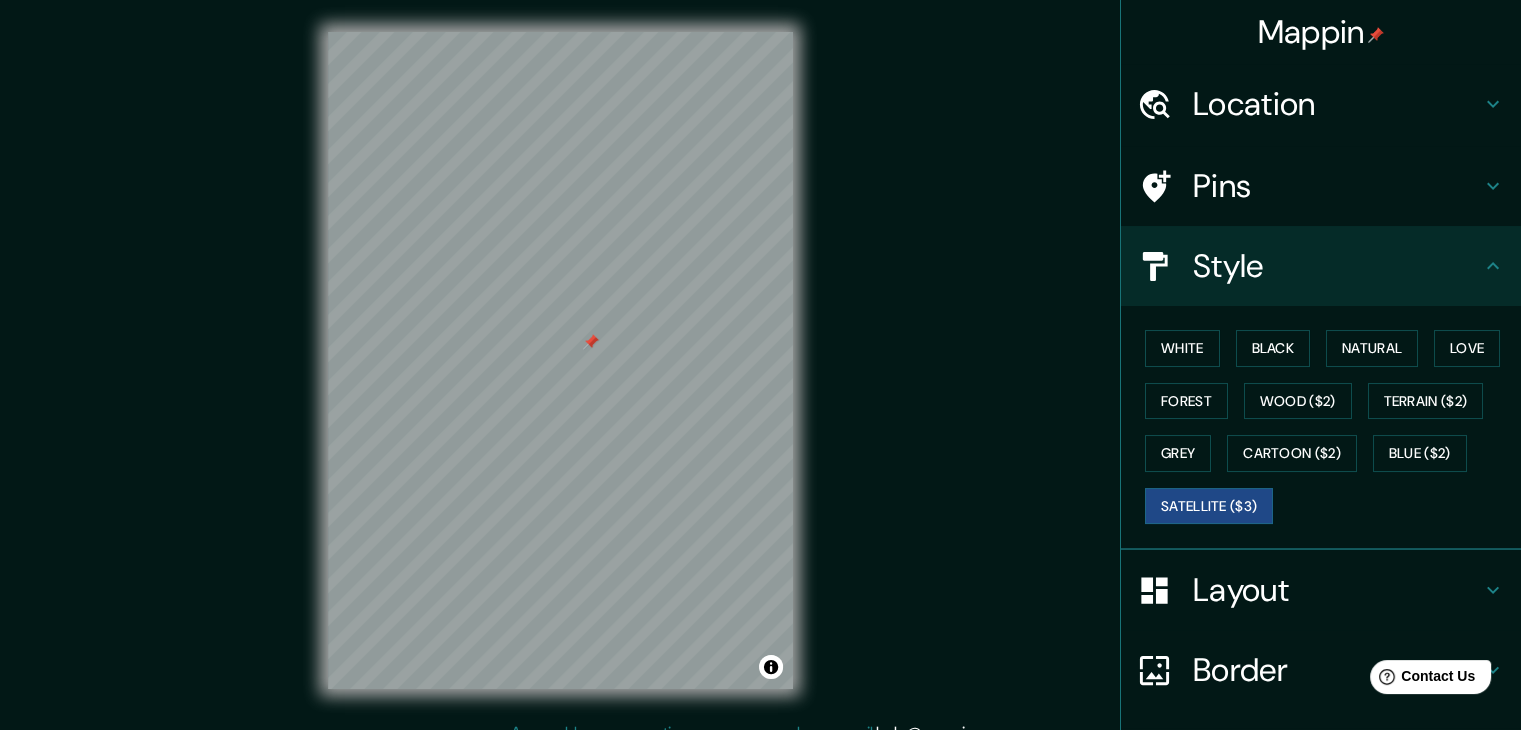 scroll, scrollTop: 0, scrollLeft: 0, axis: both 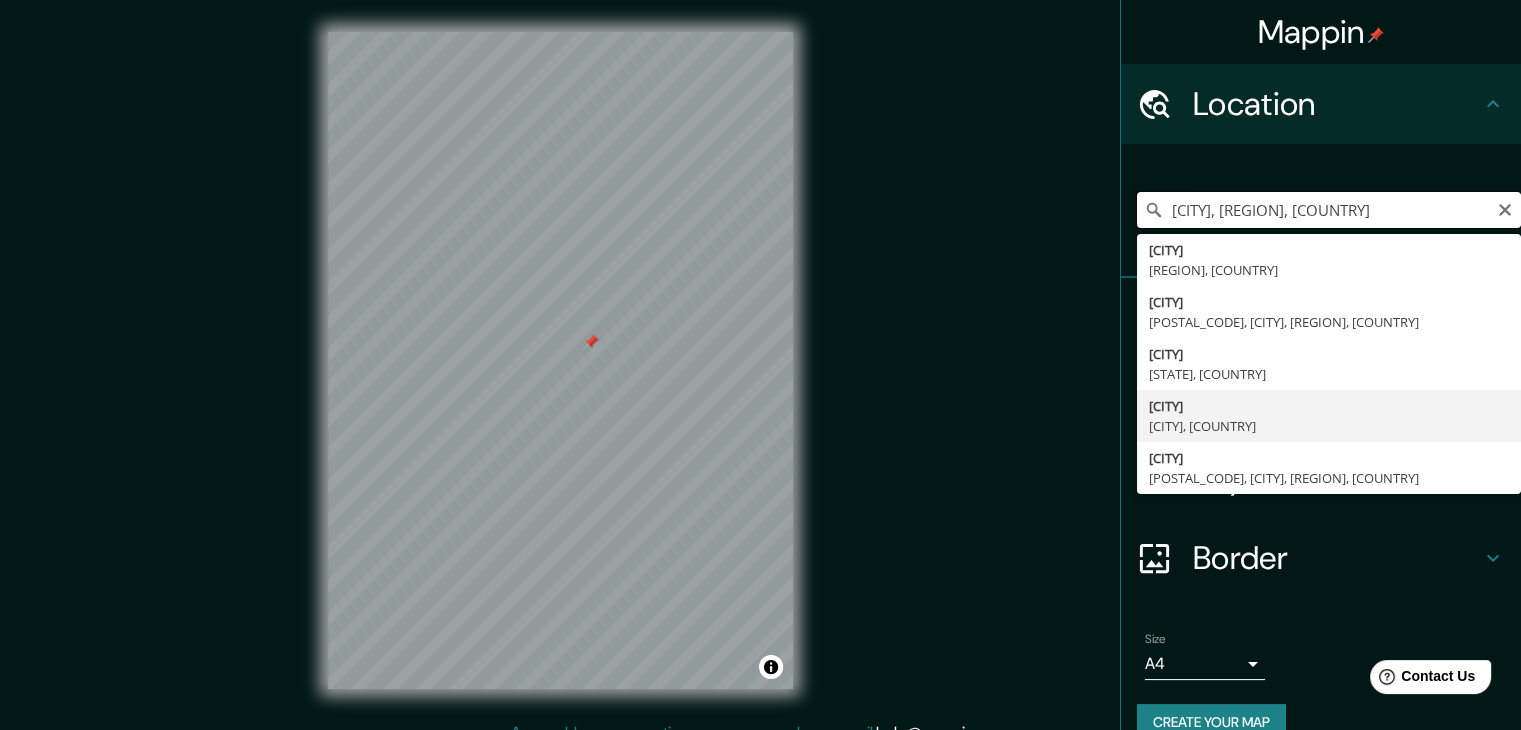 click on "[CITY], [REGION], [COUNTRY]" at bounding box center (1329, 210) 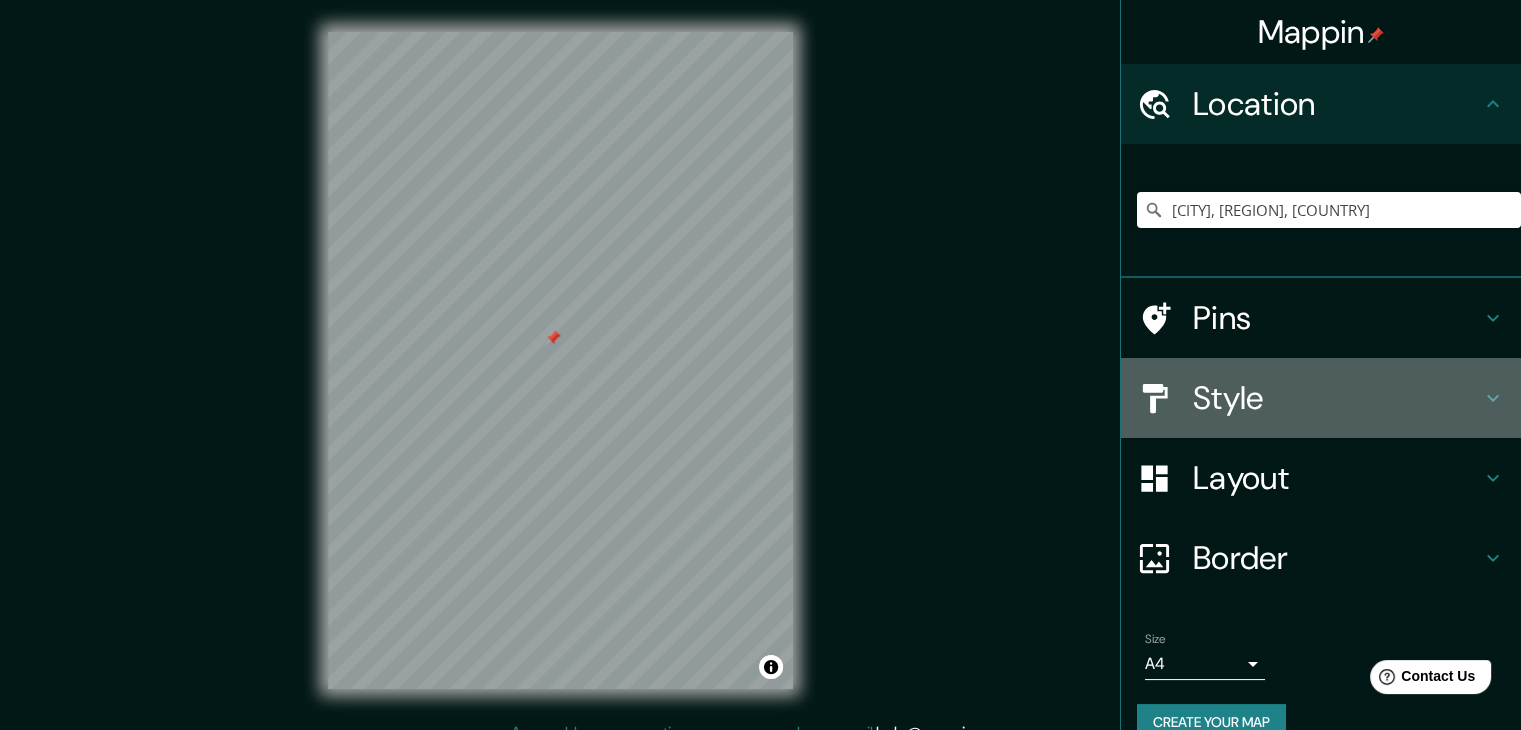 click on "Style" at bounding box center [1337, 104] 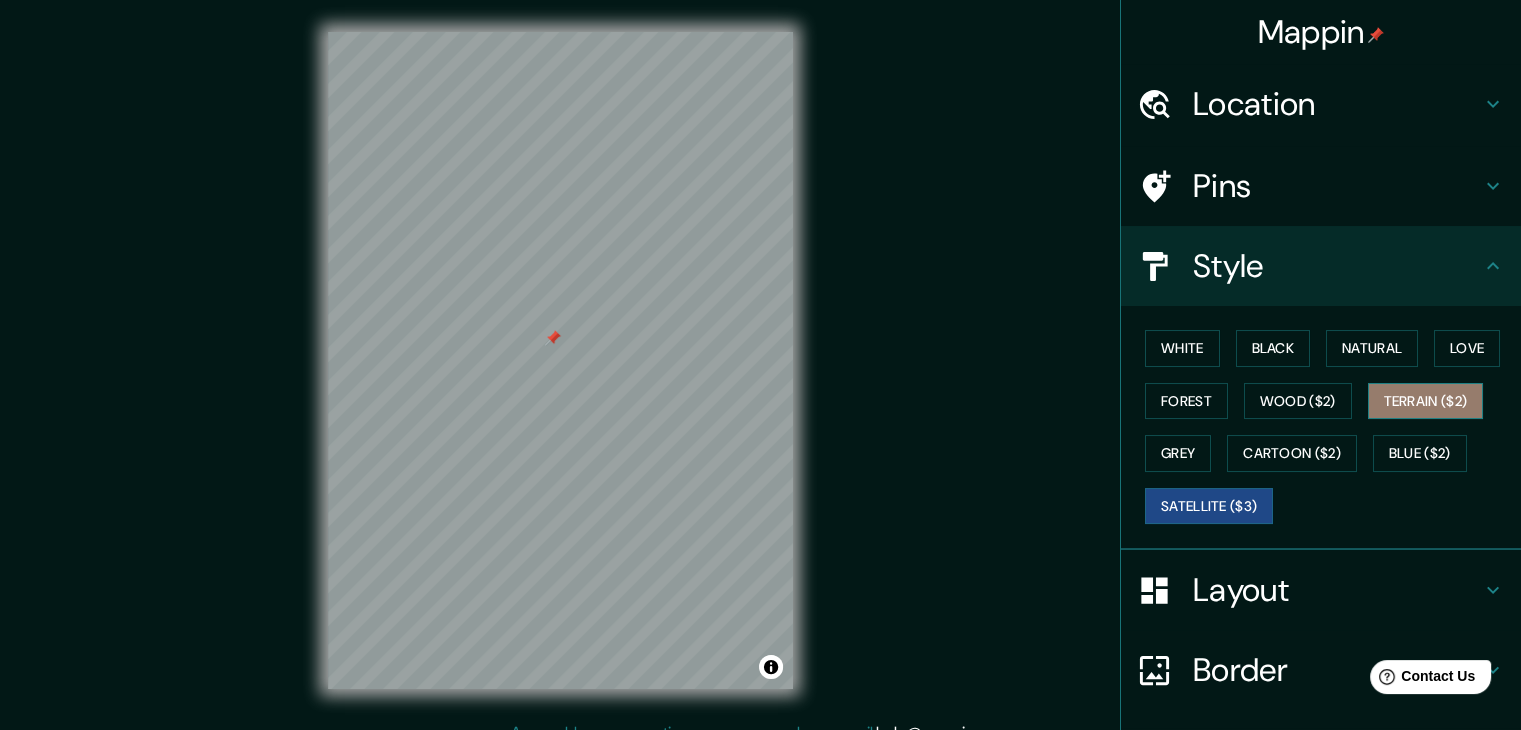 click on "Terrain ($2)" at bounding box center (1426, 401) 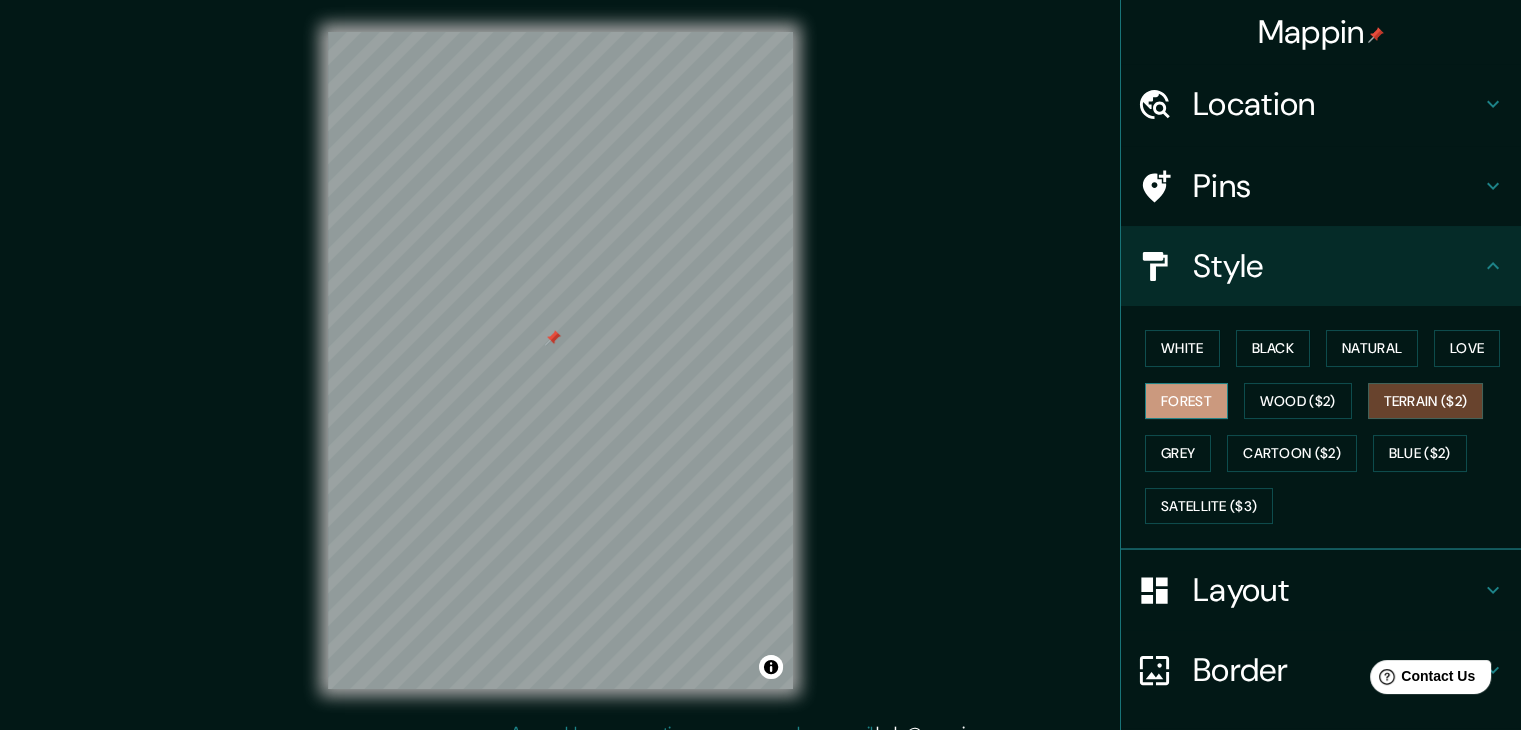 click on "Forest" at bounding box center (1186, 401) 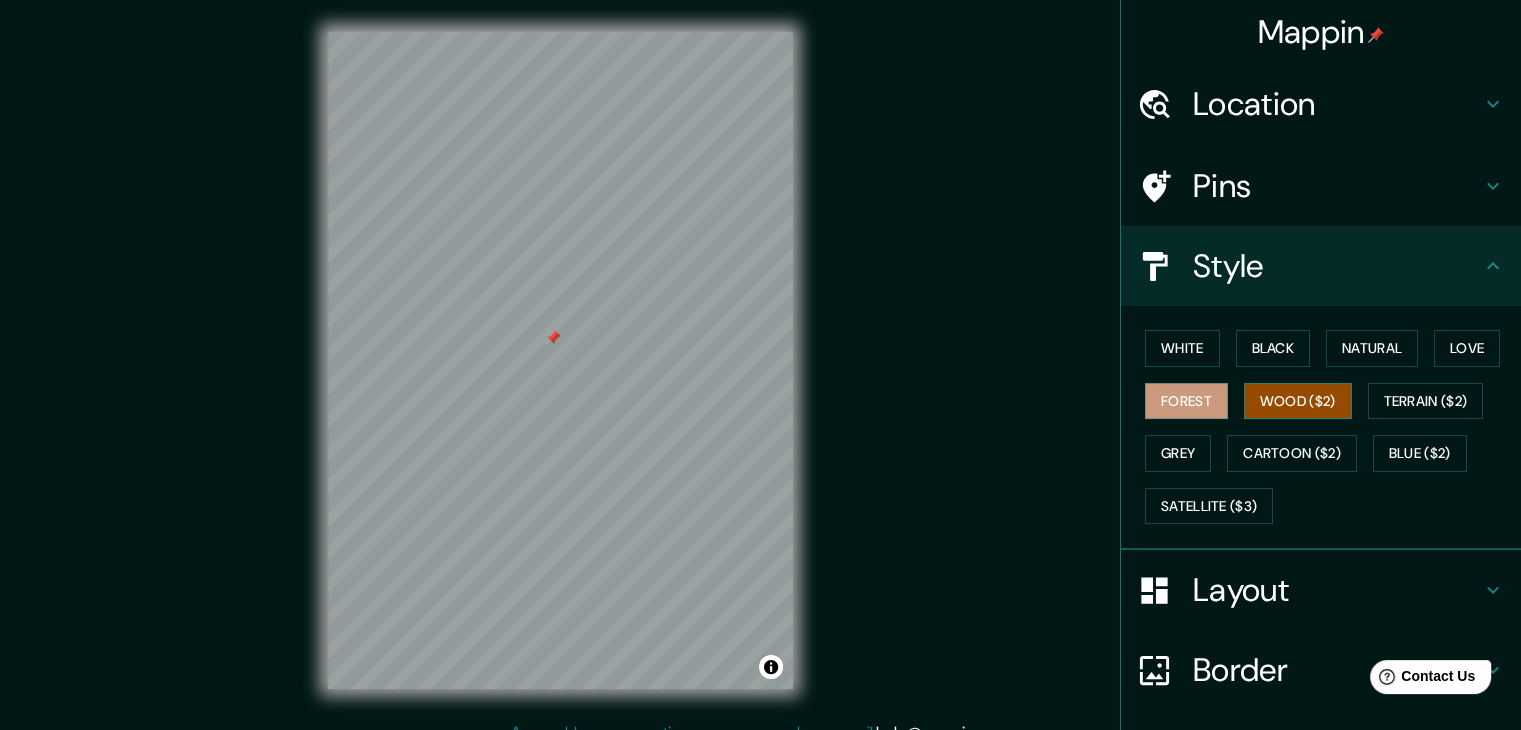 click on "Wood ($2)" at bounding box center (1298, 401) 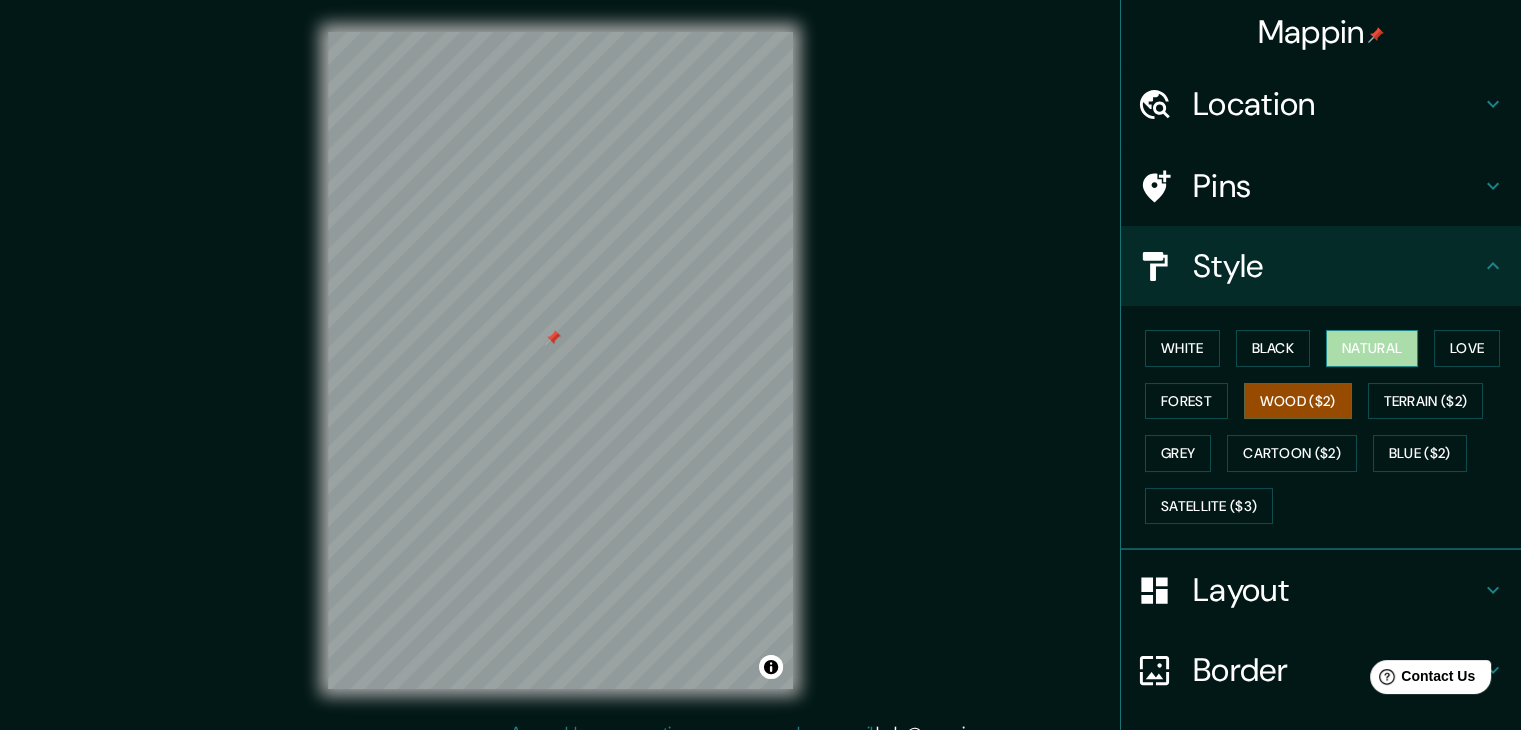 click on "Natural" at bounding box center [1372, 348] 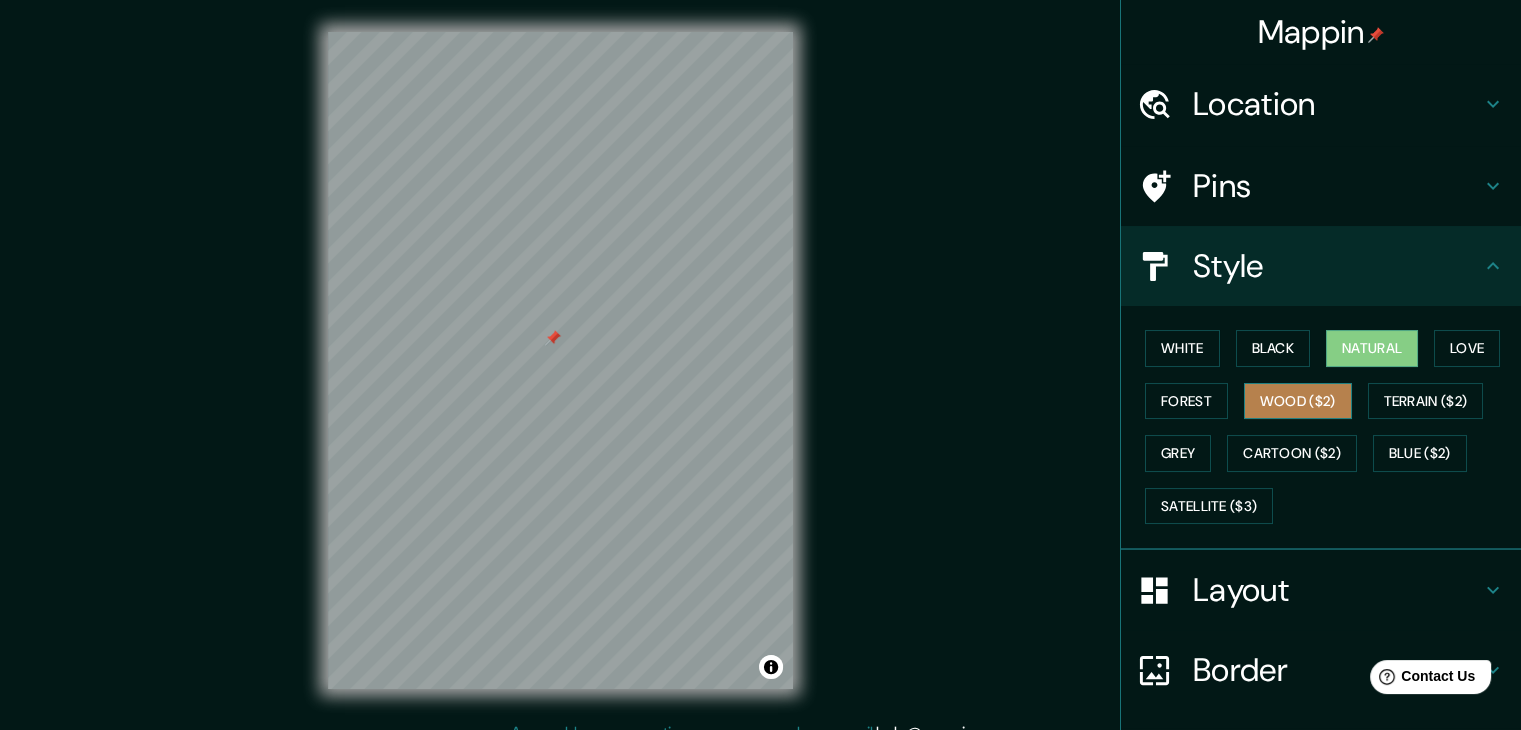 click on "Wood ($2)" at bounding box center [1298, 401] 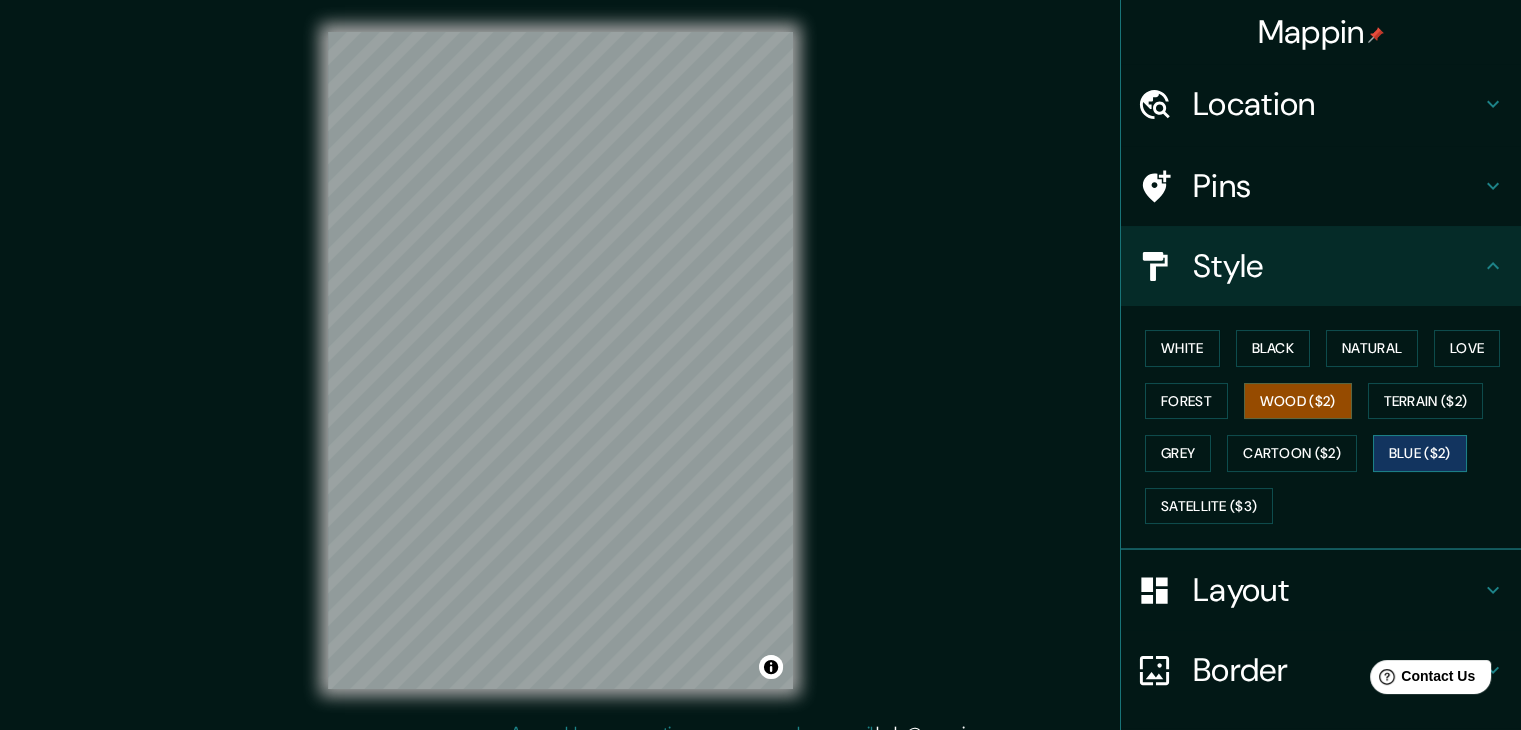 click on "Blue ($2)" at bounding box center (1420, 453) 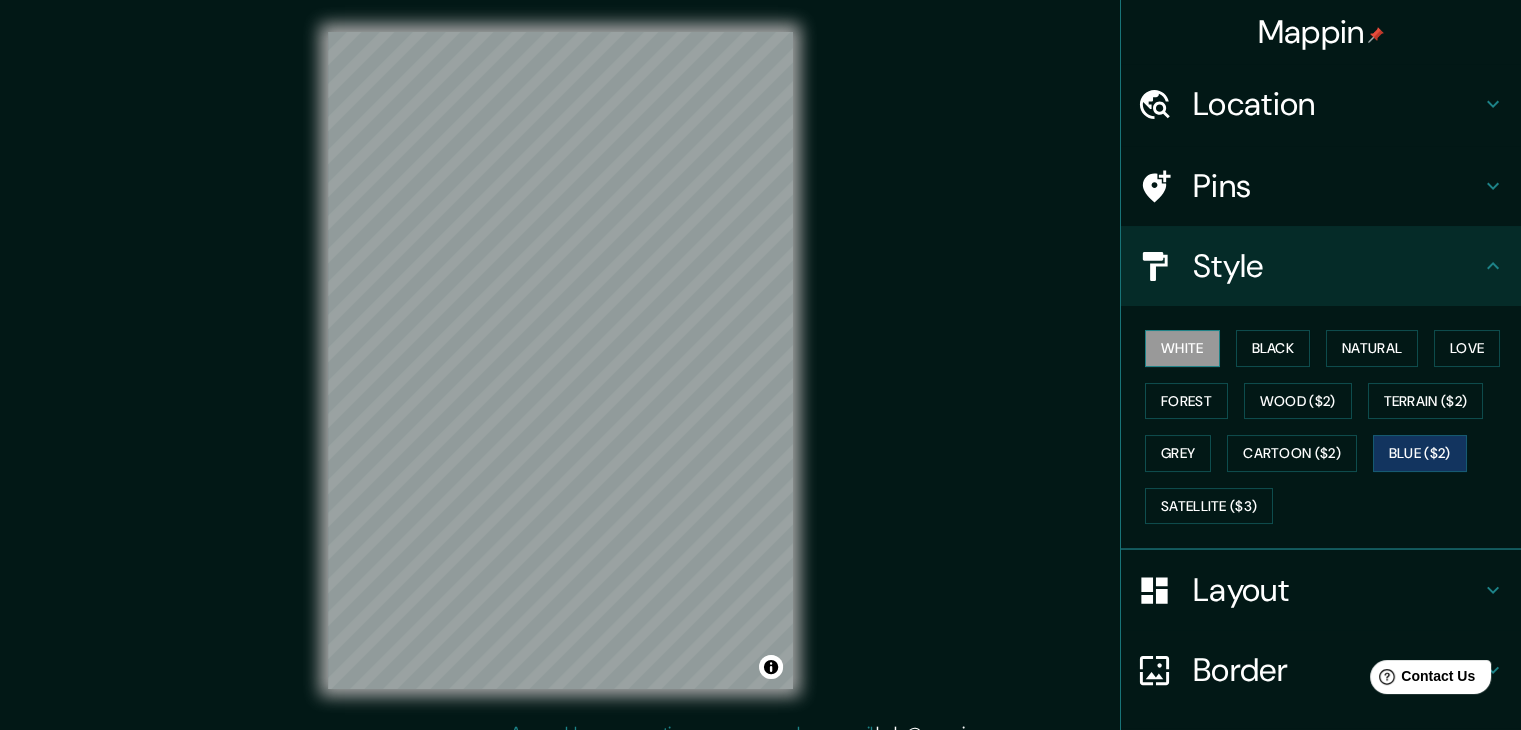 click on "White" at bounding box center [1182, 348] 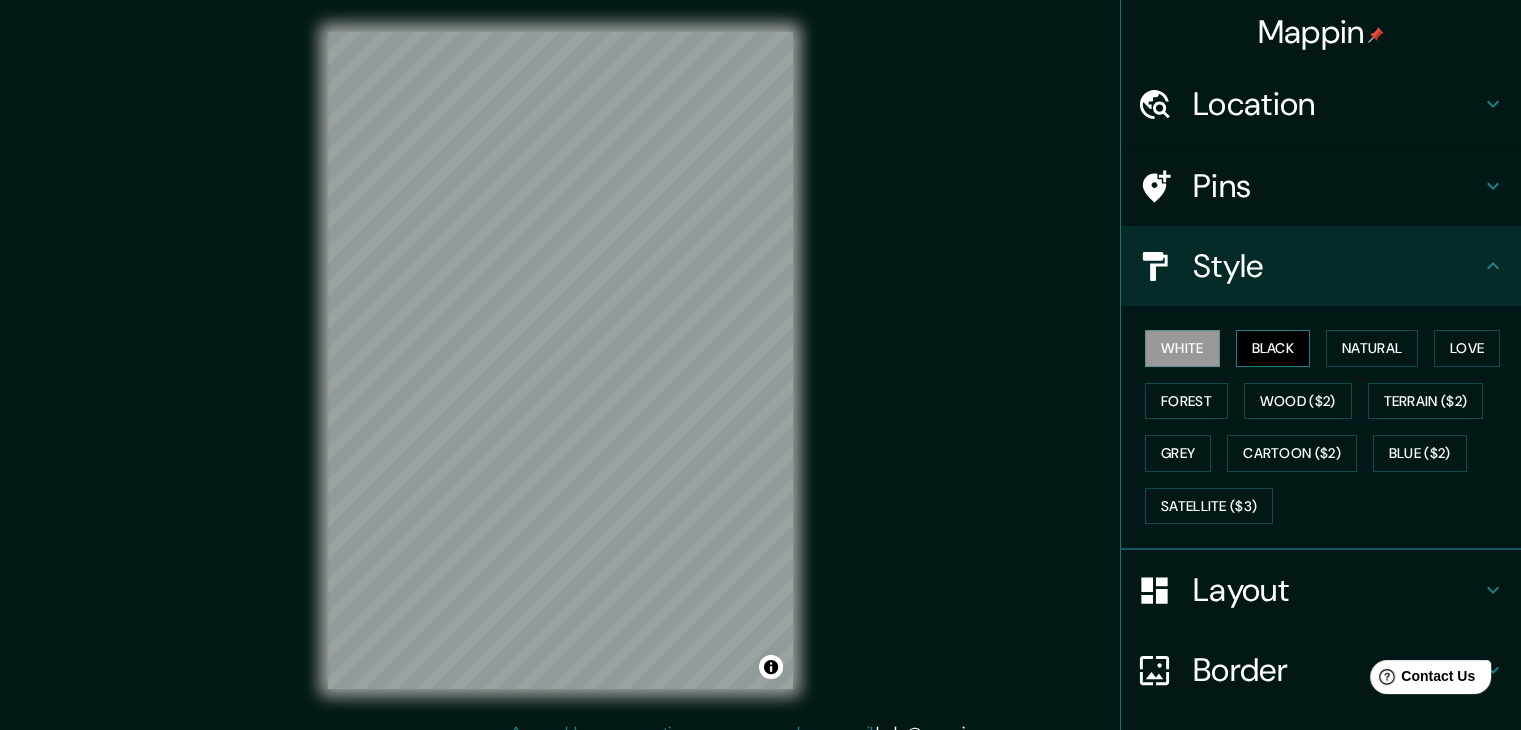 click on "Black" at bounding box center (1273, 348) 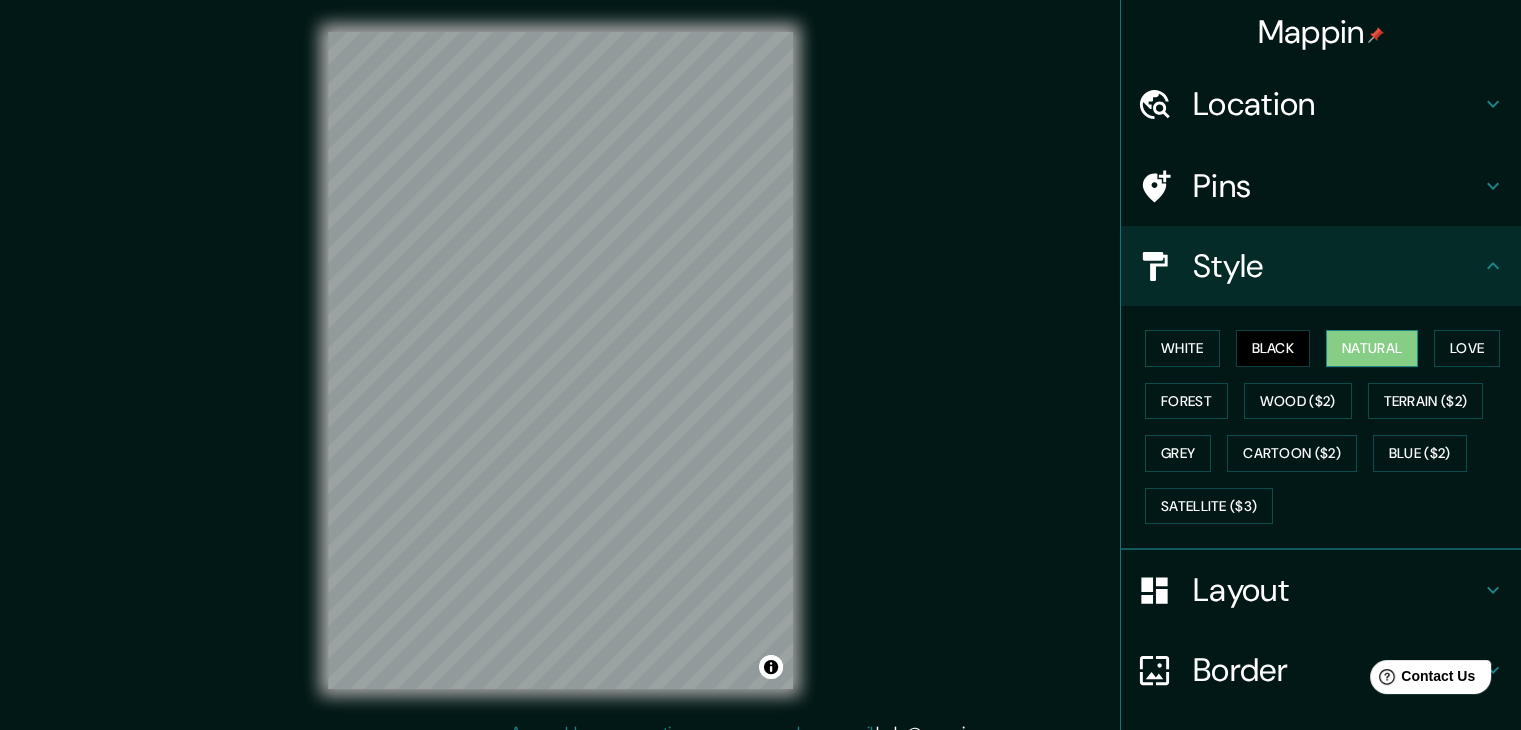 click on "Natural" at bounding box center (1372, 348) 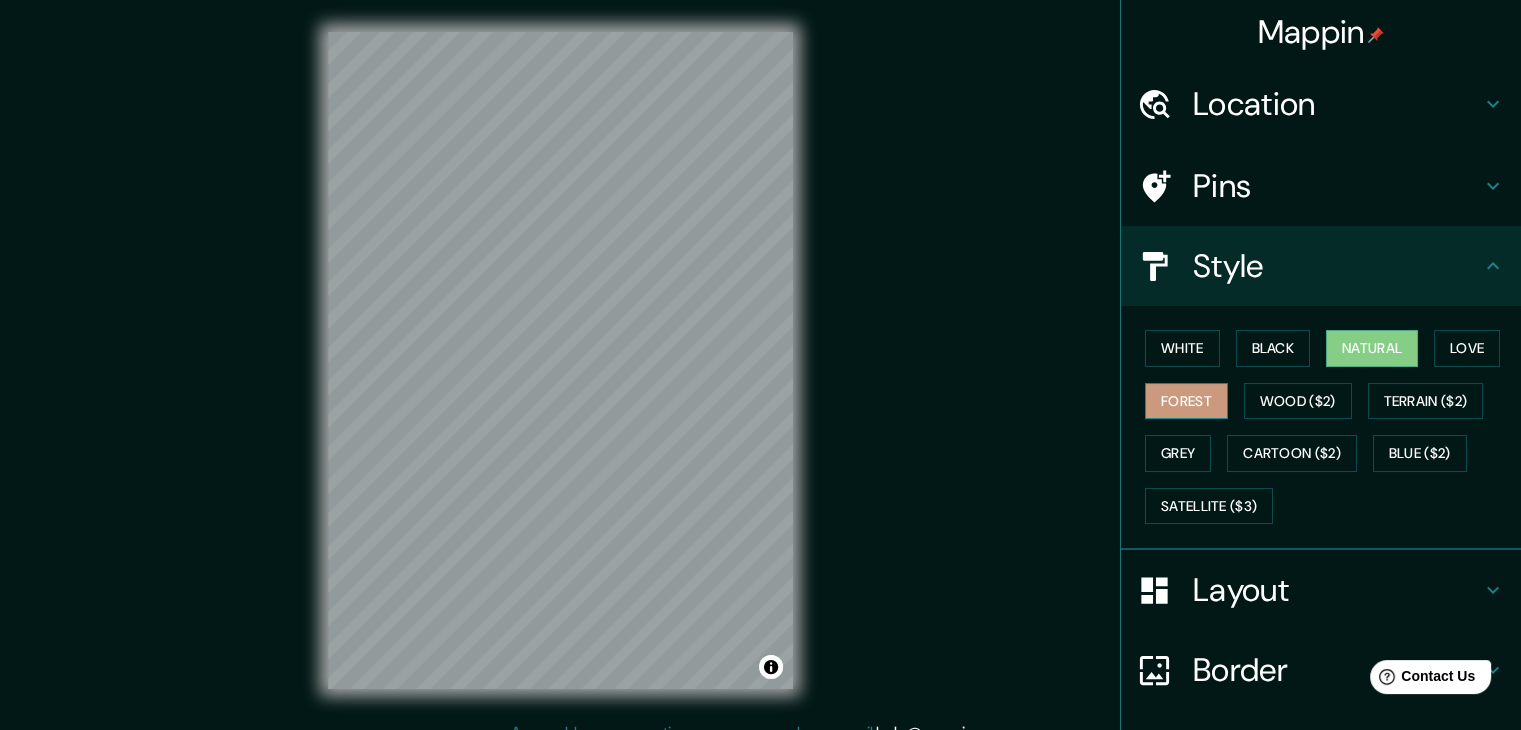 click on "Forest" at bounding box center [1186, 401] 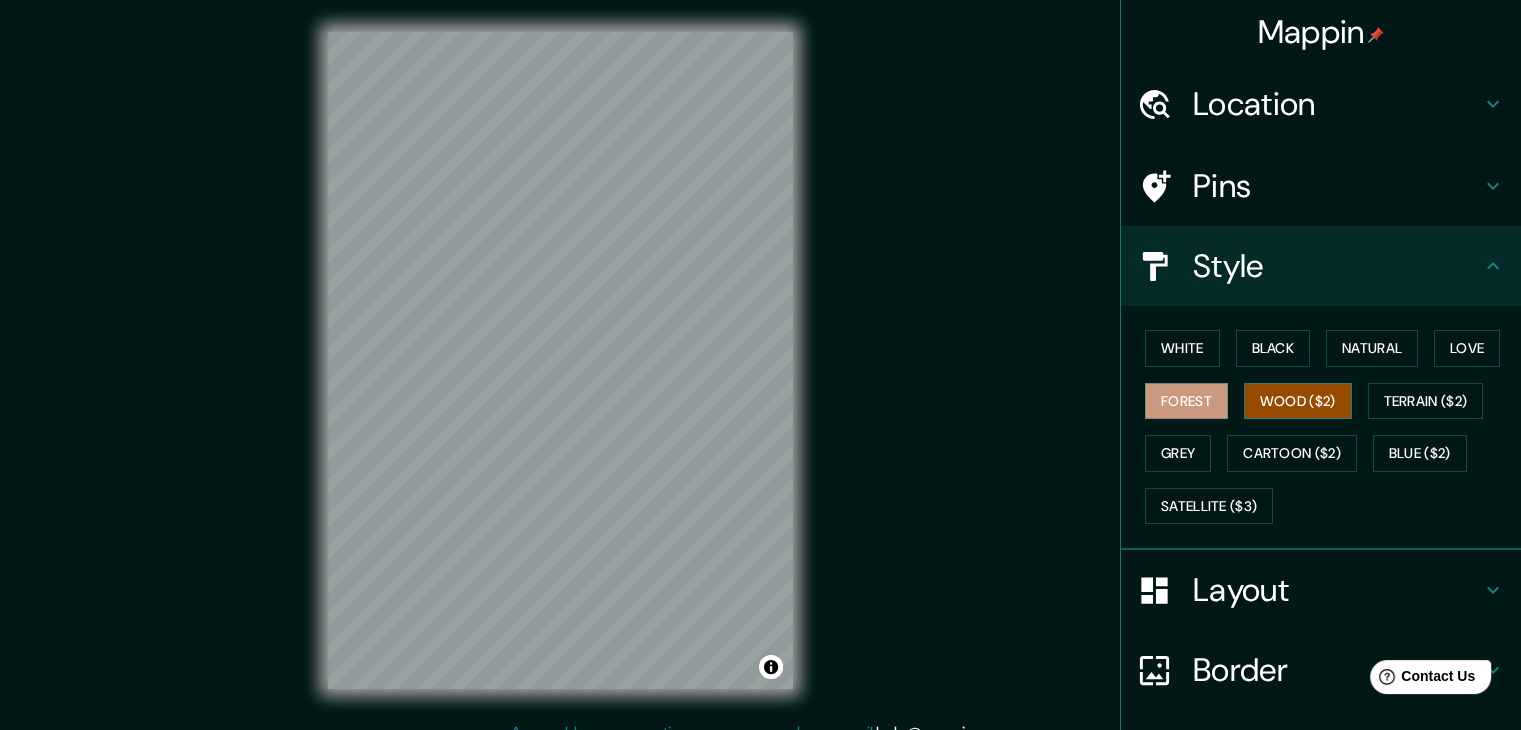 click on "Wood ($2)" at bounding box center [1298, 401] 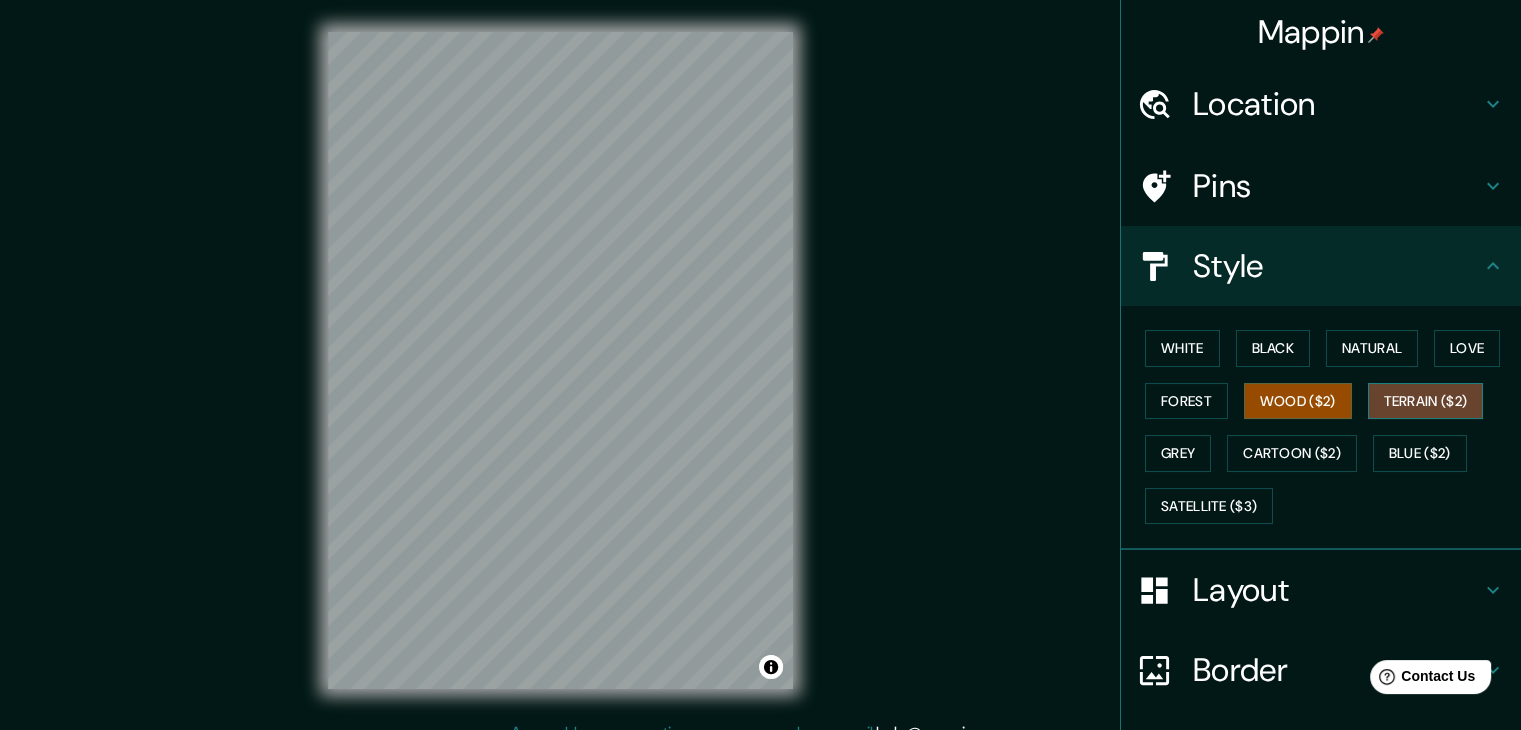click on "Terrain ($2)" at bounding box center (1426, 401) 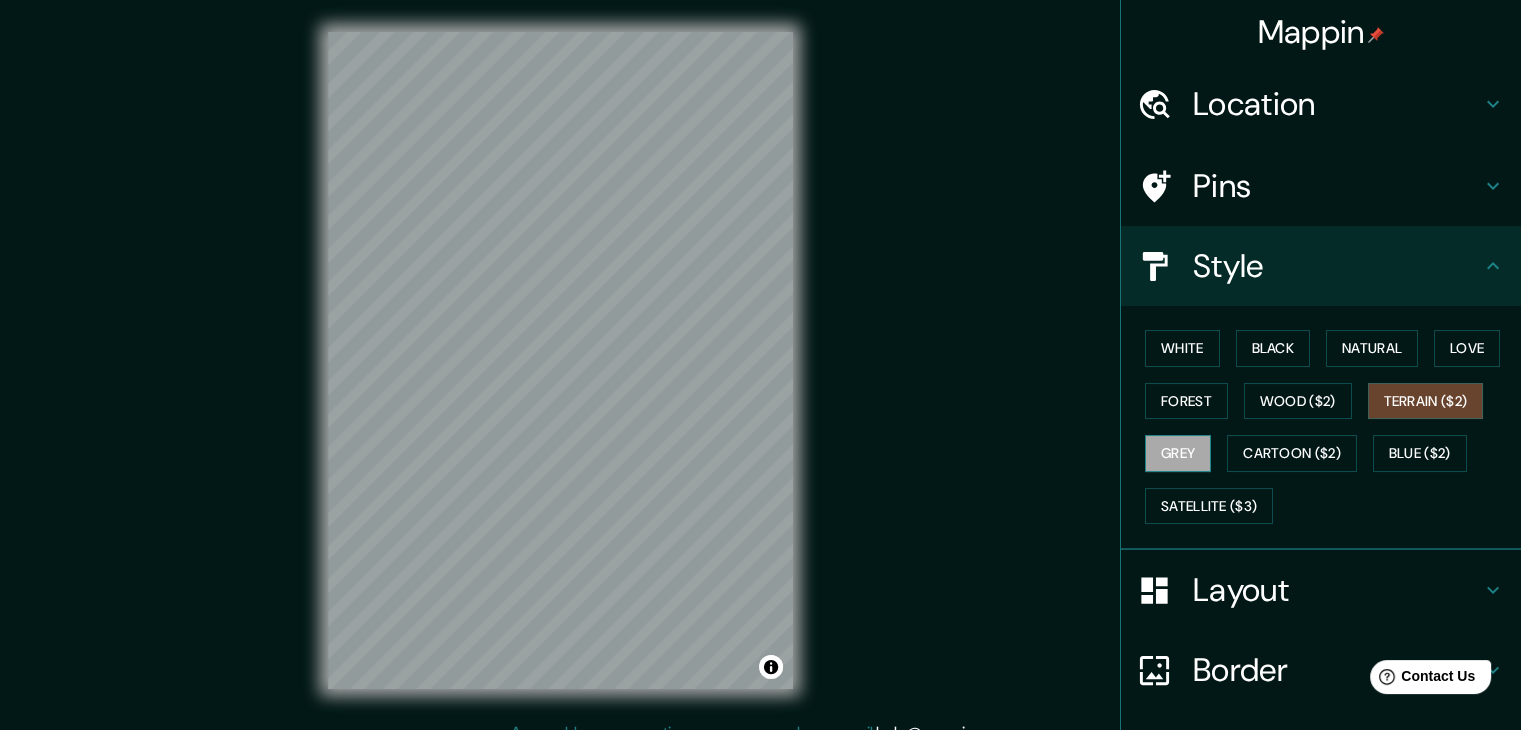 click on "Grey" at bounding box center (1178, 453) 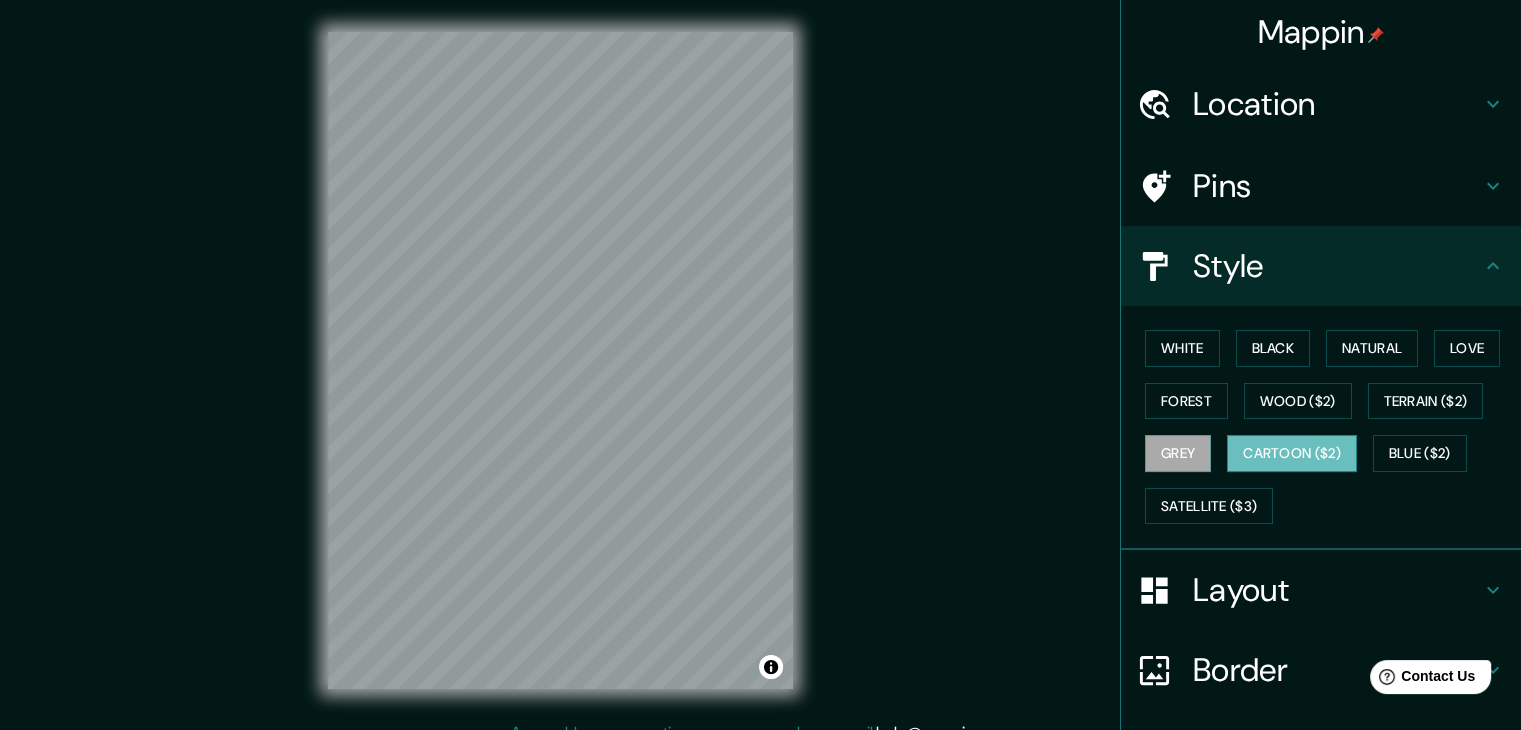 click on "Cartoon ($2)" at bounding box center (1292, 453) 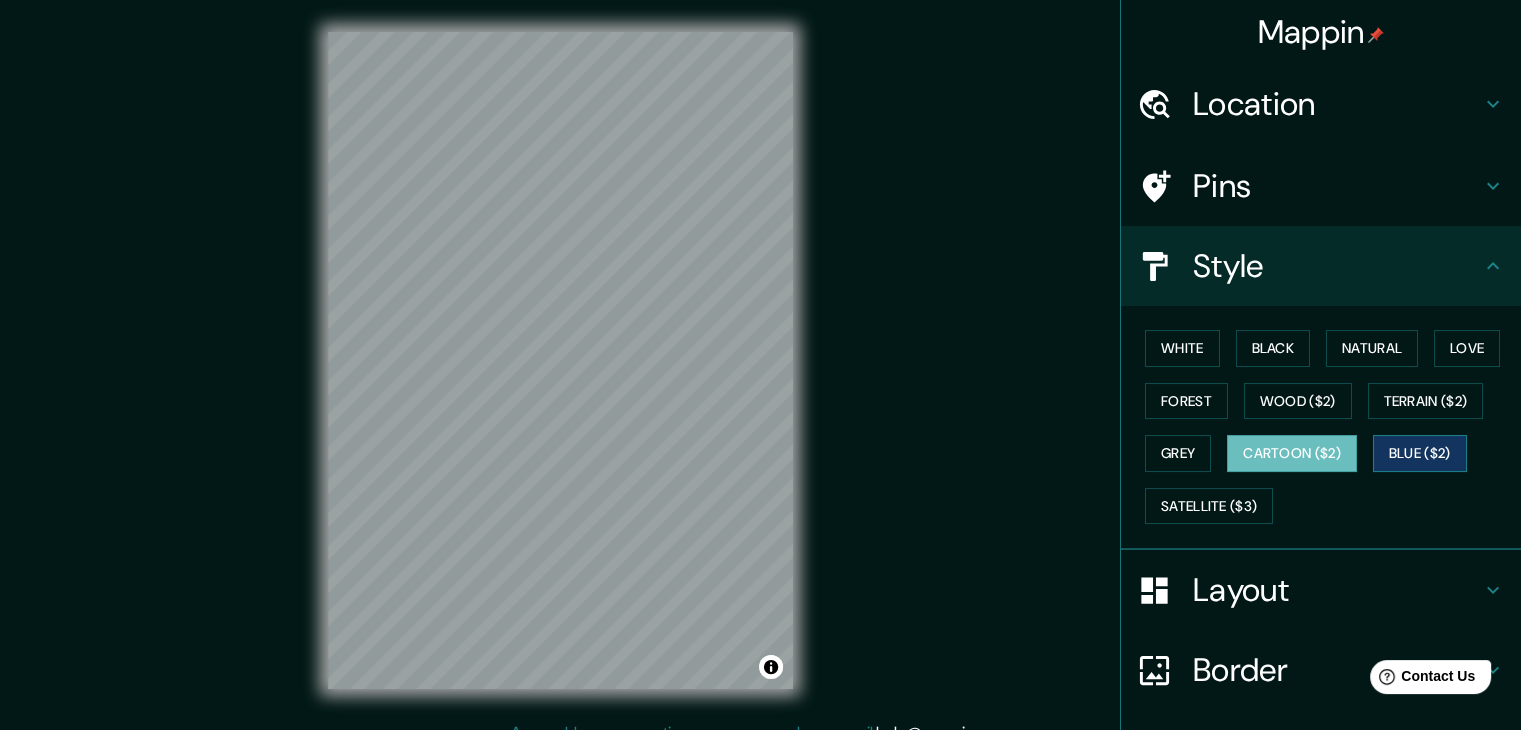click on "Blue ($2)" at bounding box center [1420, 453] 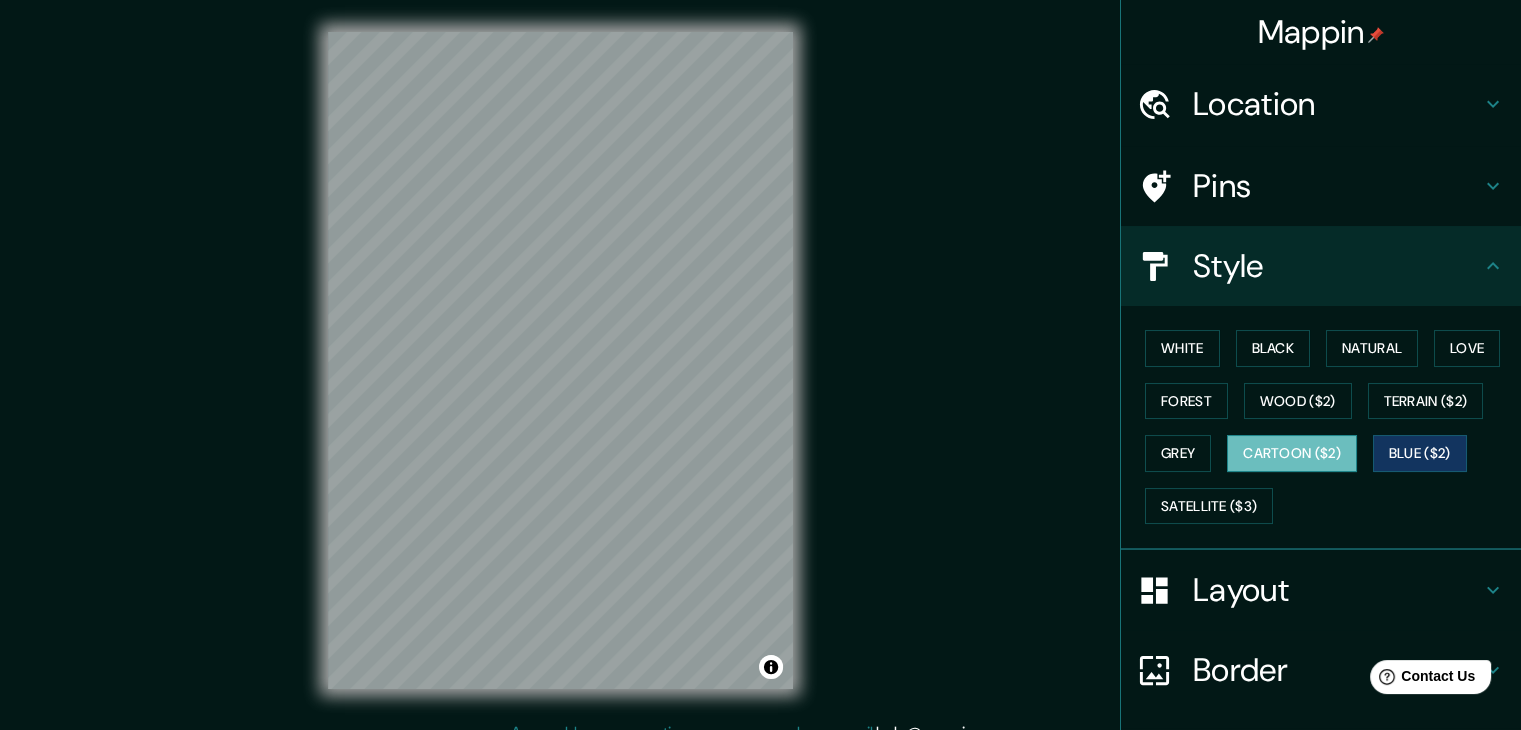 click on "Cartoon ($2)" at bounding box center (1292, 453) 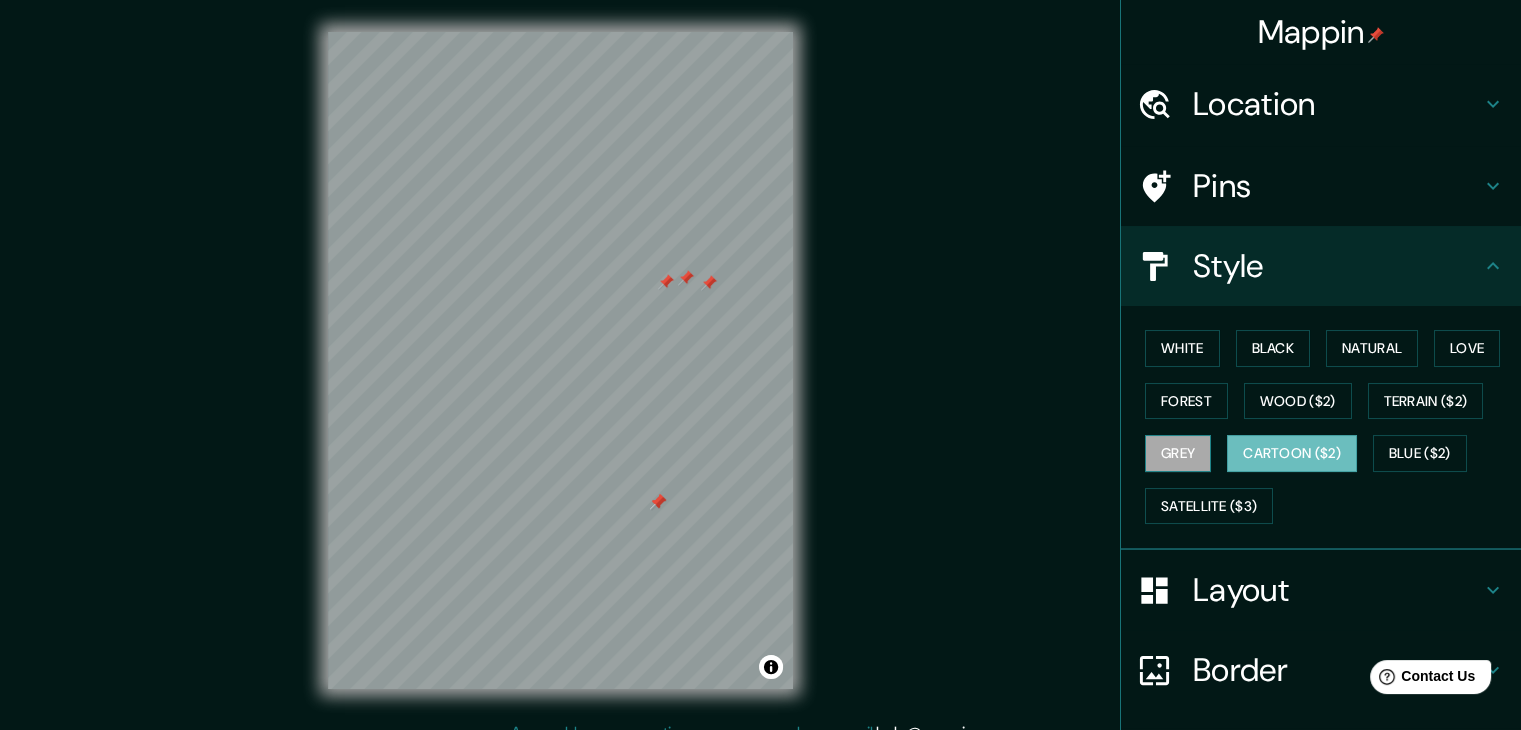 click on "Grey" at bounding box center [1178, 453] 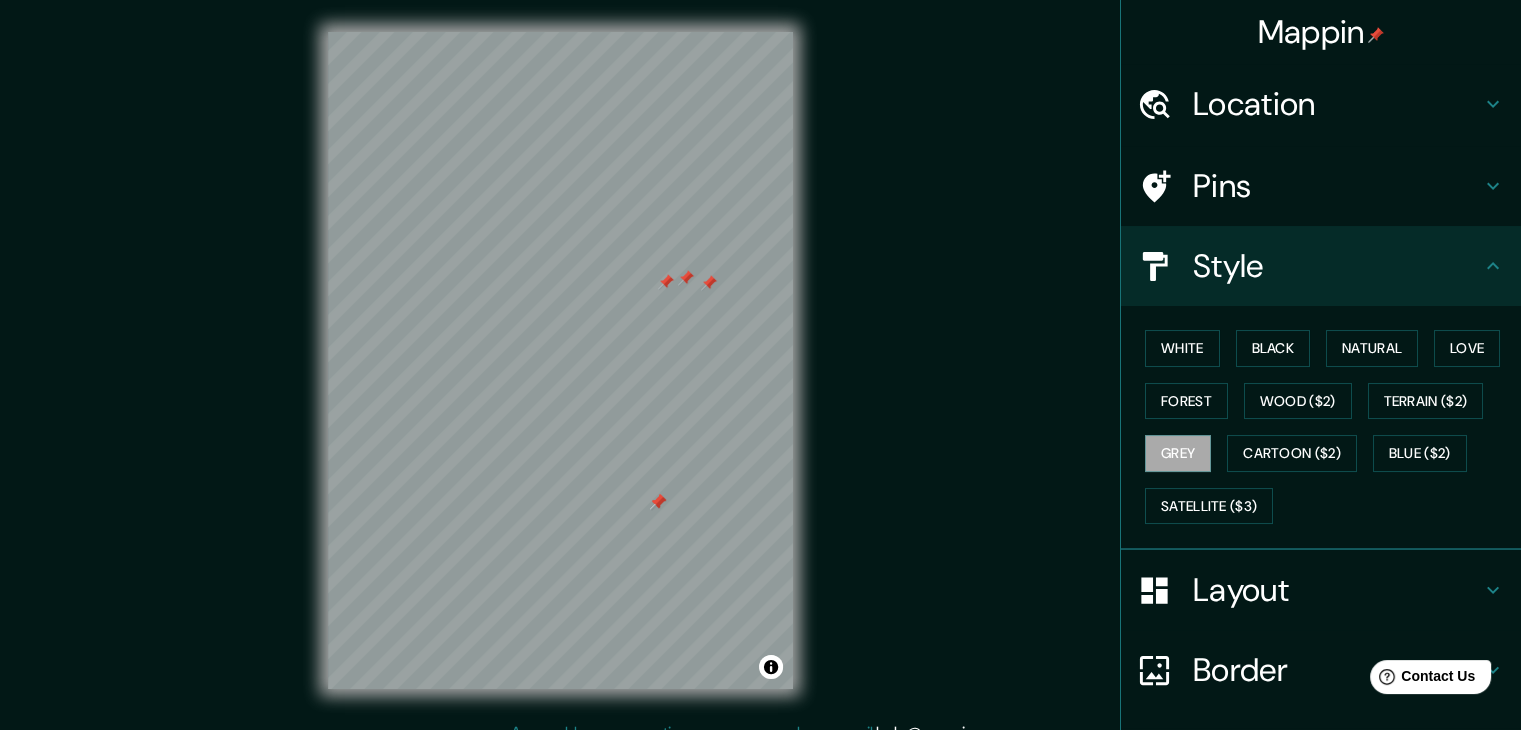 click at bounding box center [686, 278] 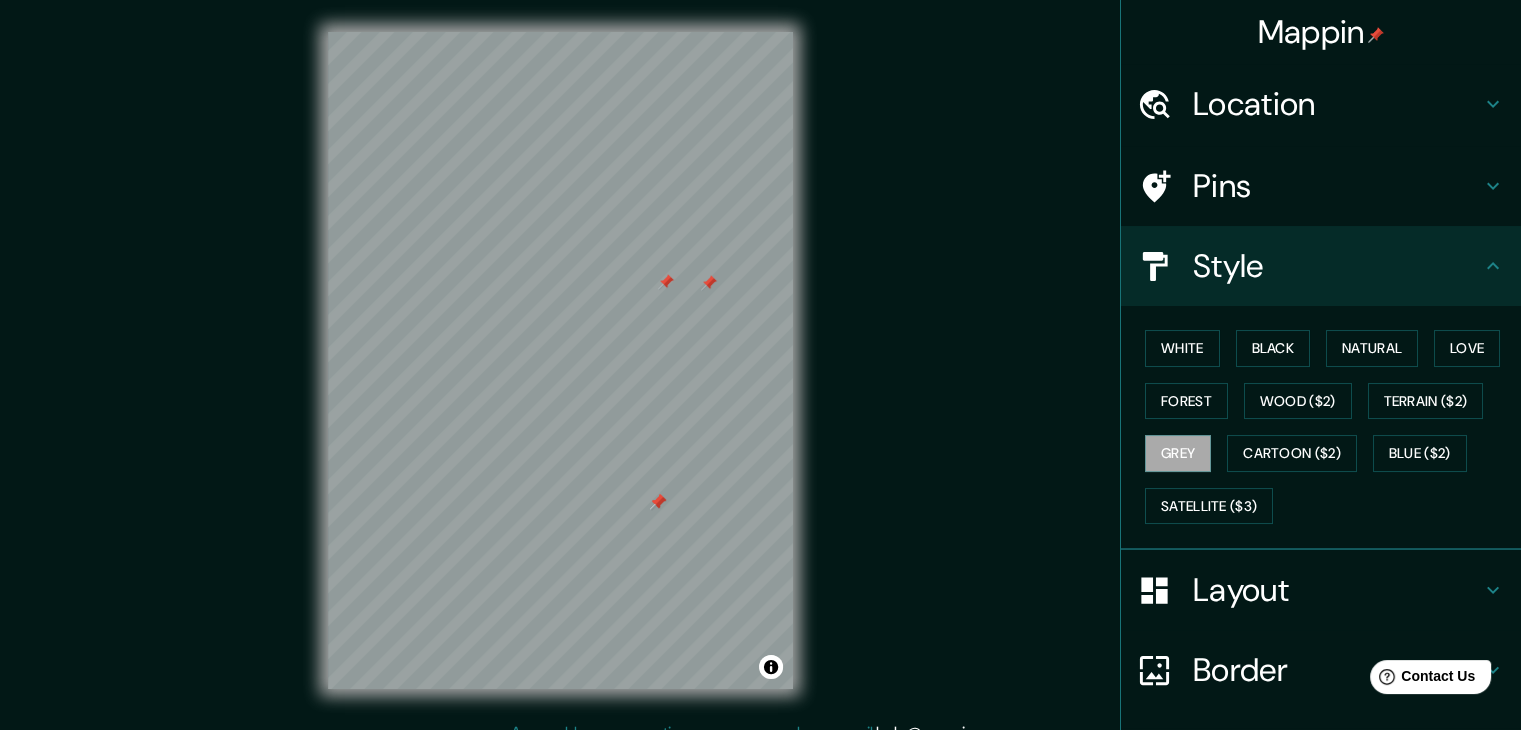 click at bounding box center (666, 282) 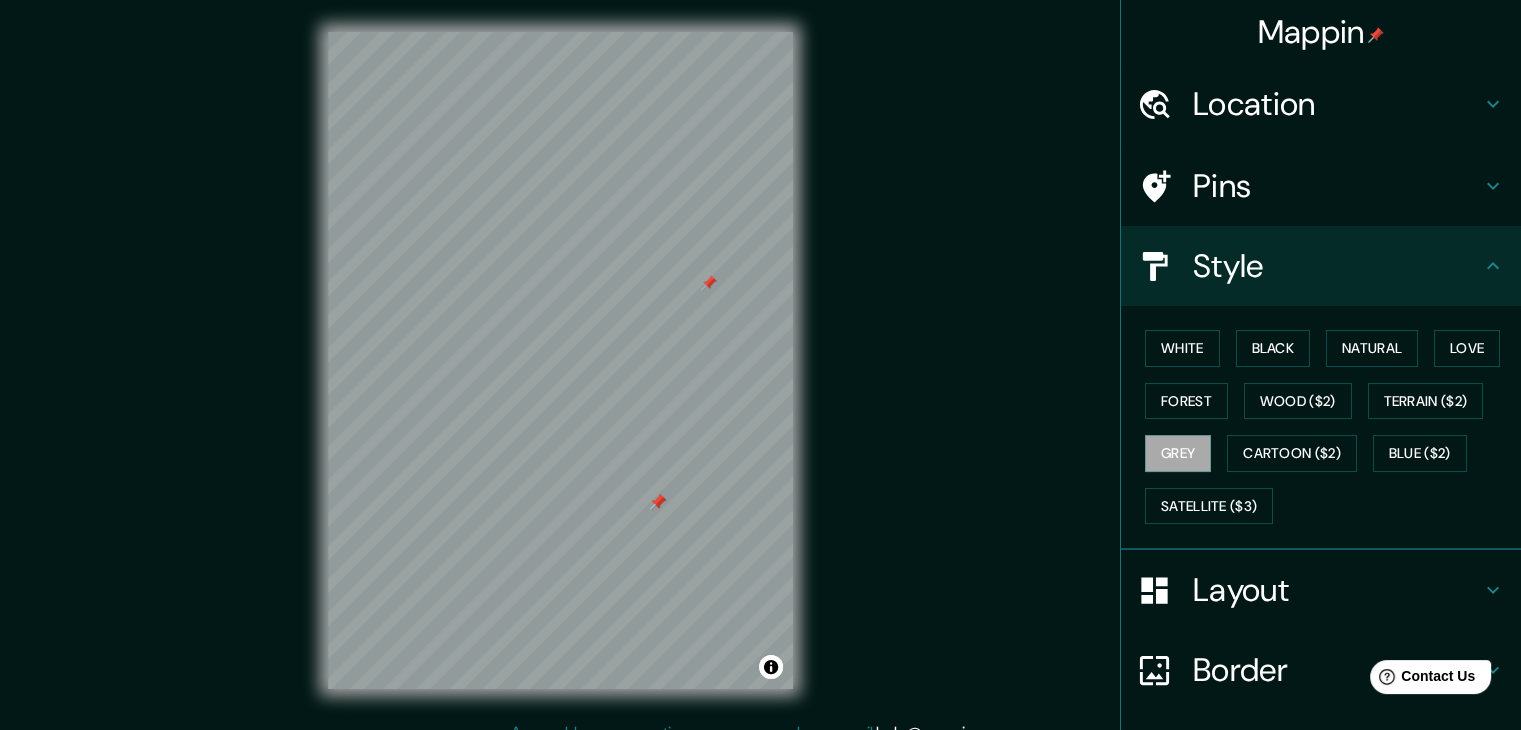 click at bounding box center (709, 283) 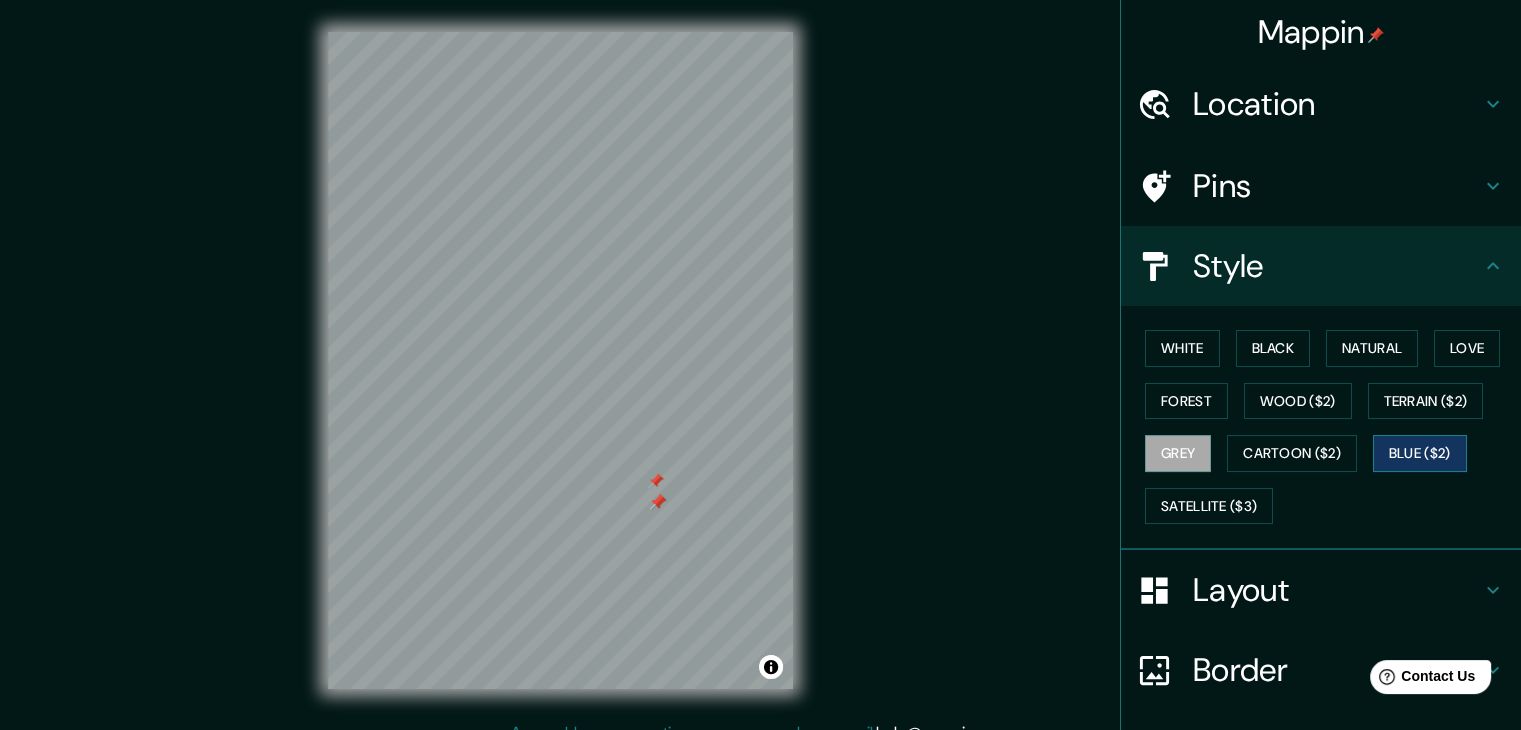 click on "Blue ($2)" at bounding box center [1420, 453] 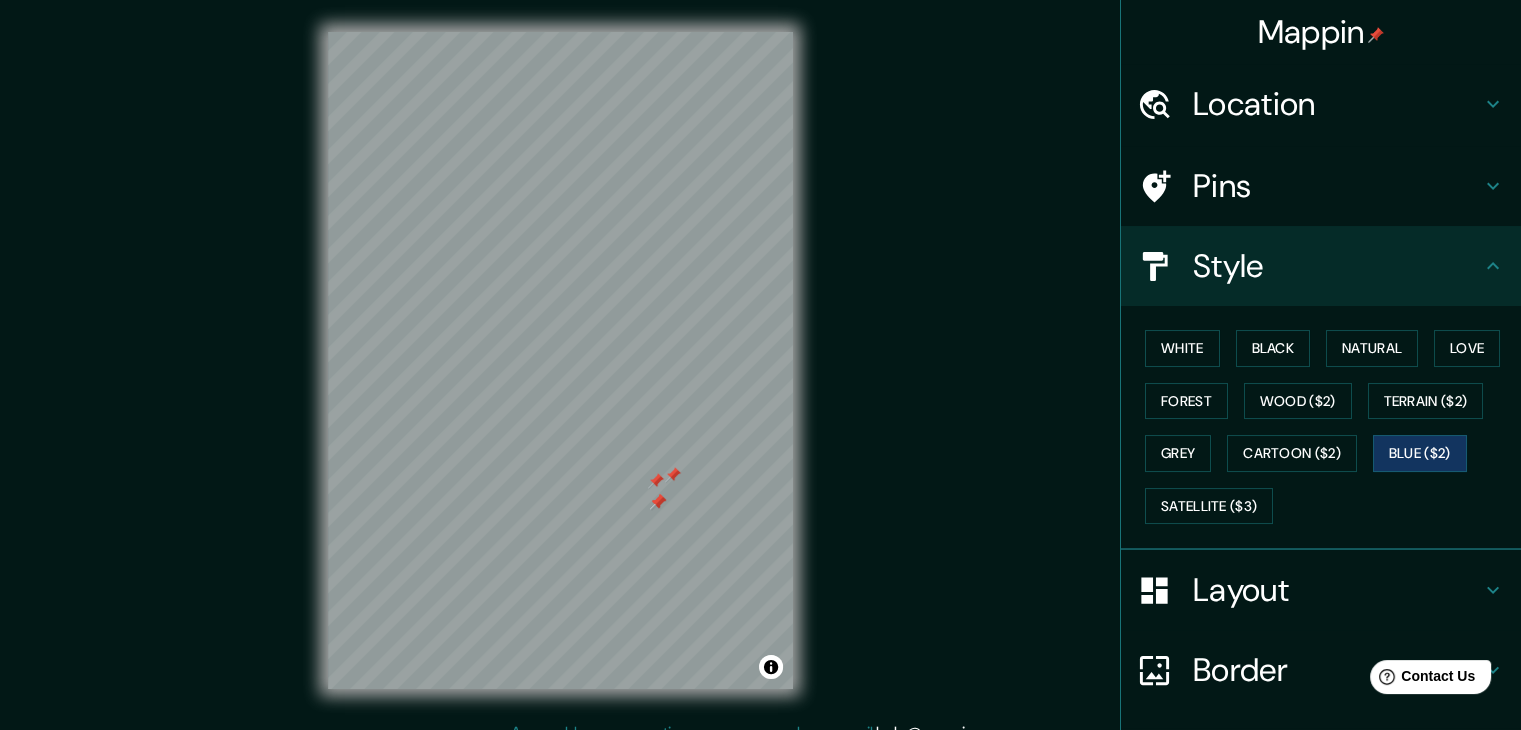 click at bounding box center [656, 481] 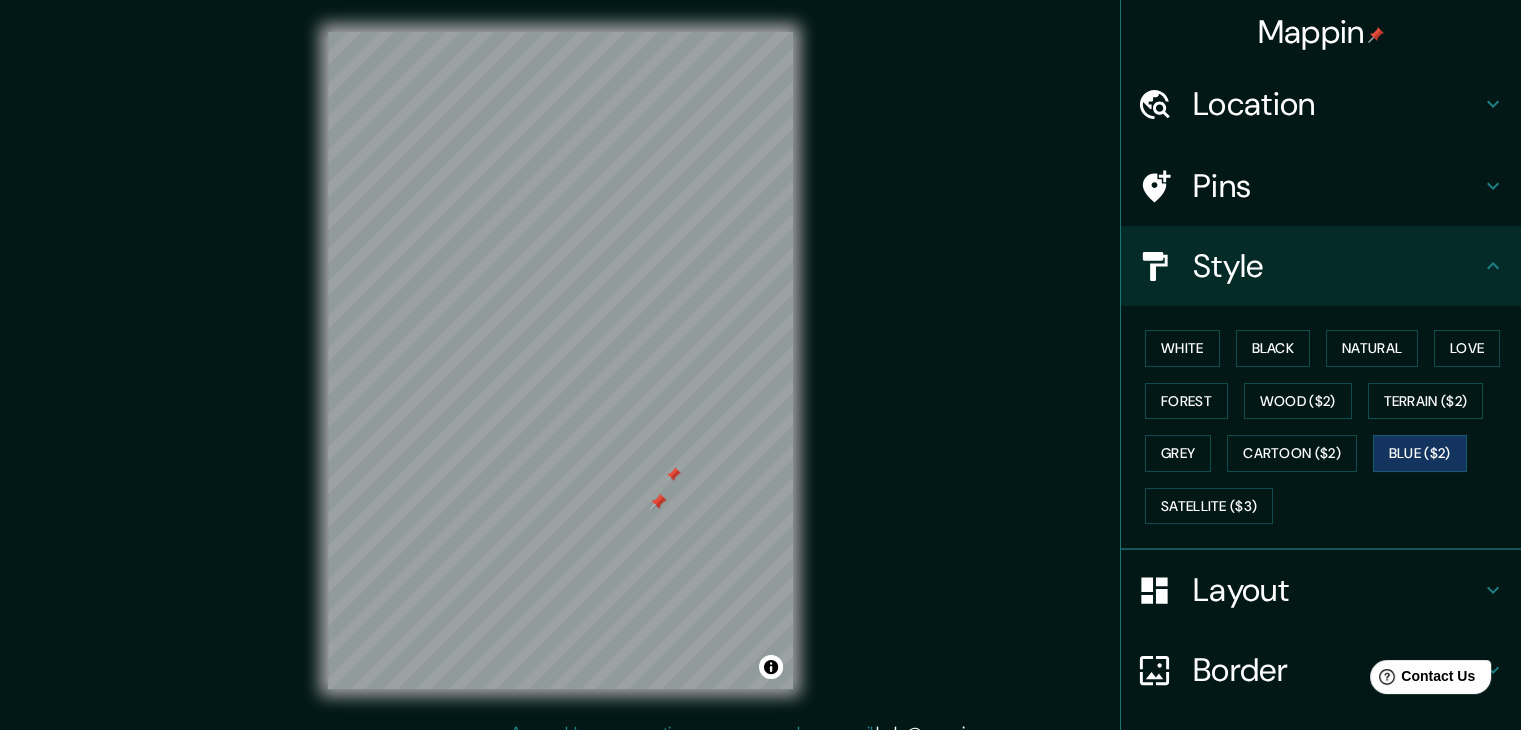 click at bounding box center [673, 475] 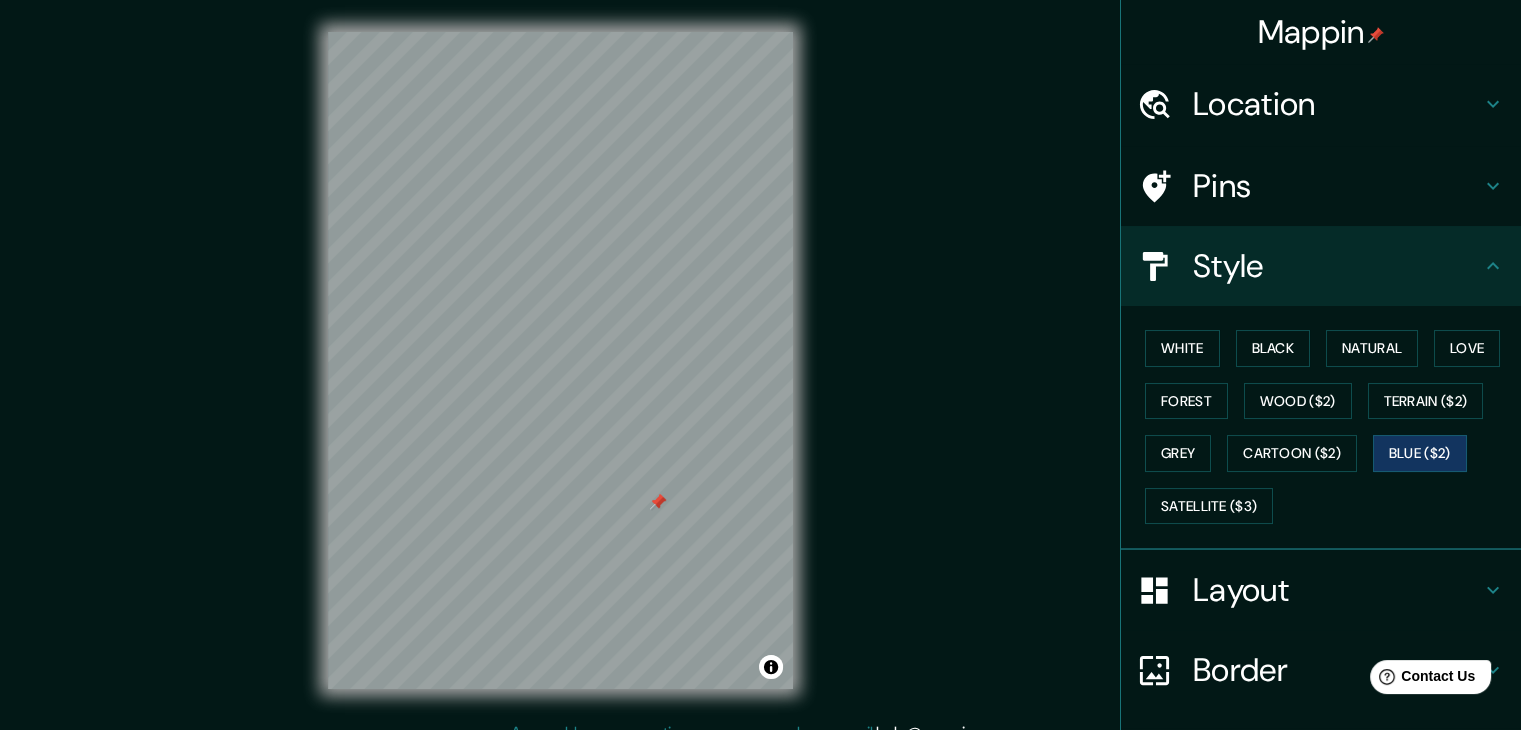 click at bounding box center (658, 502) 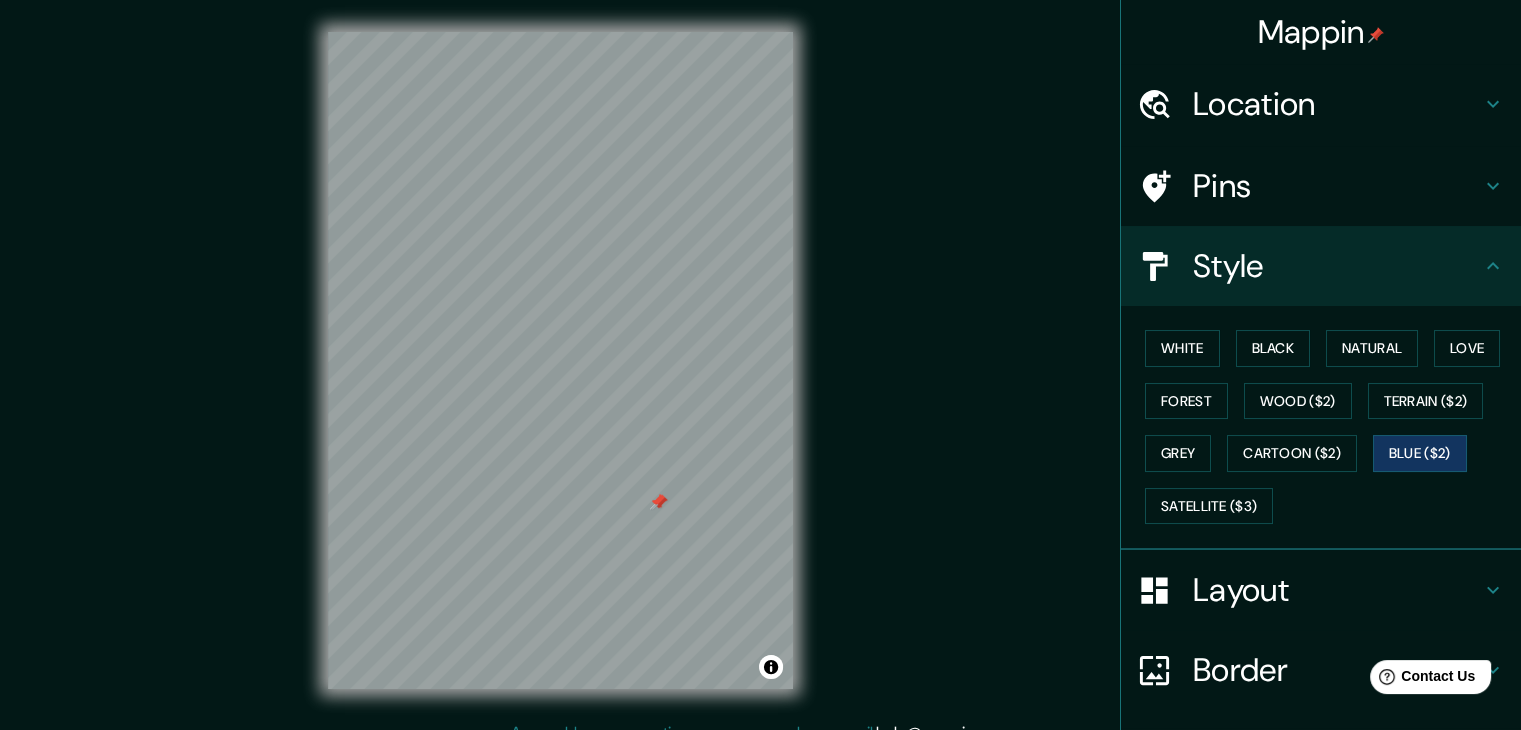 click at bounding box center [660, 502] 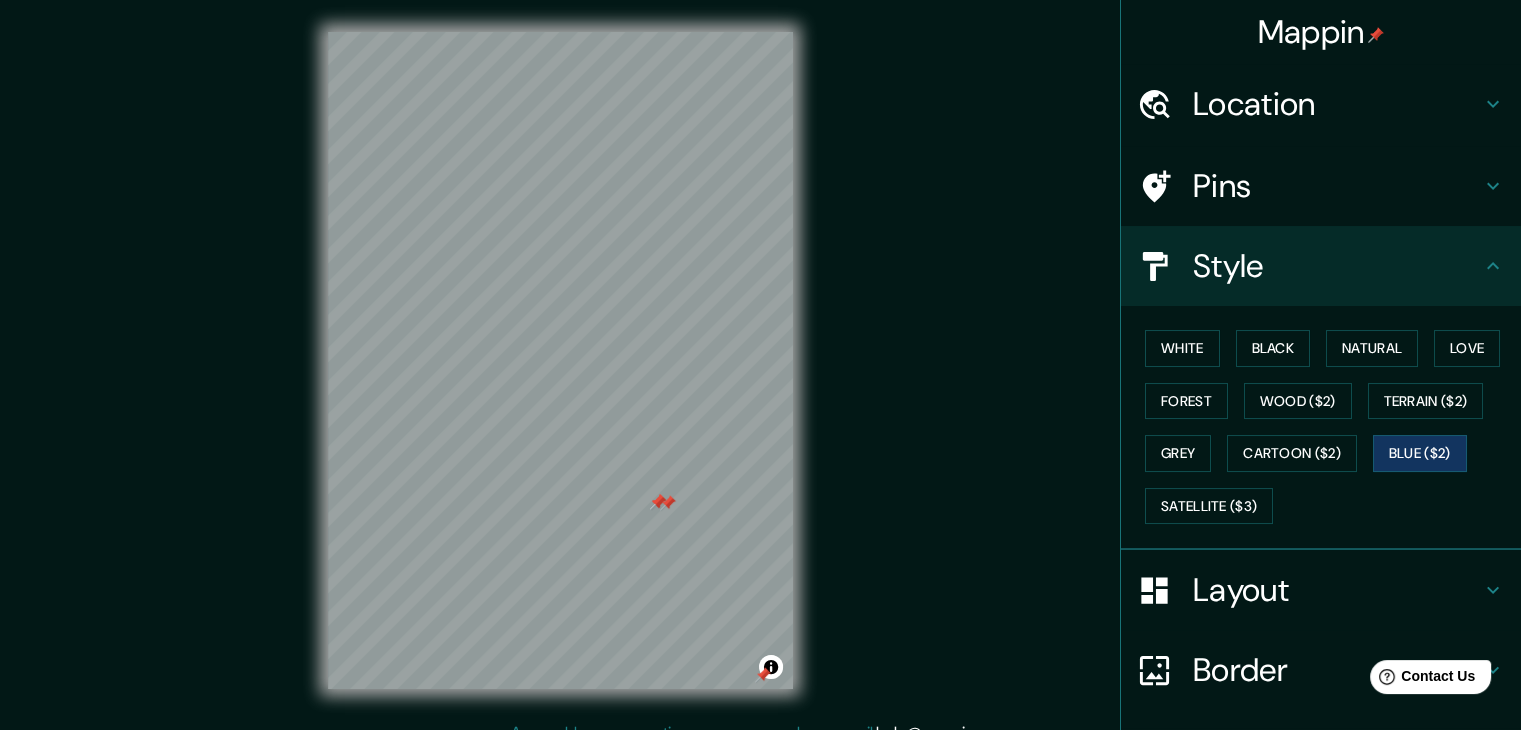 click at bounding box center (658, 502) 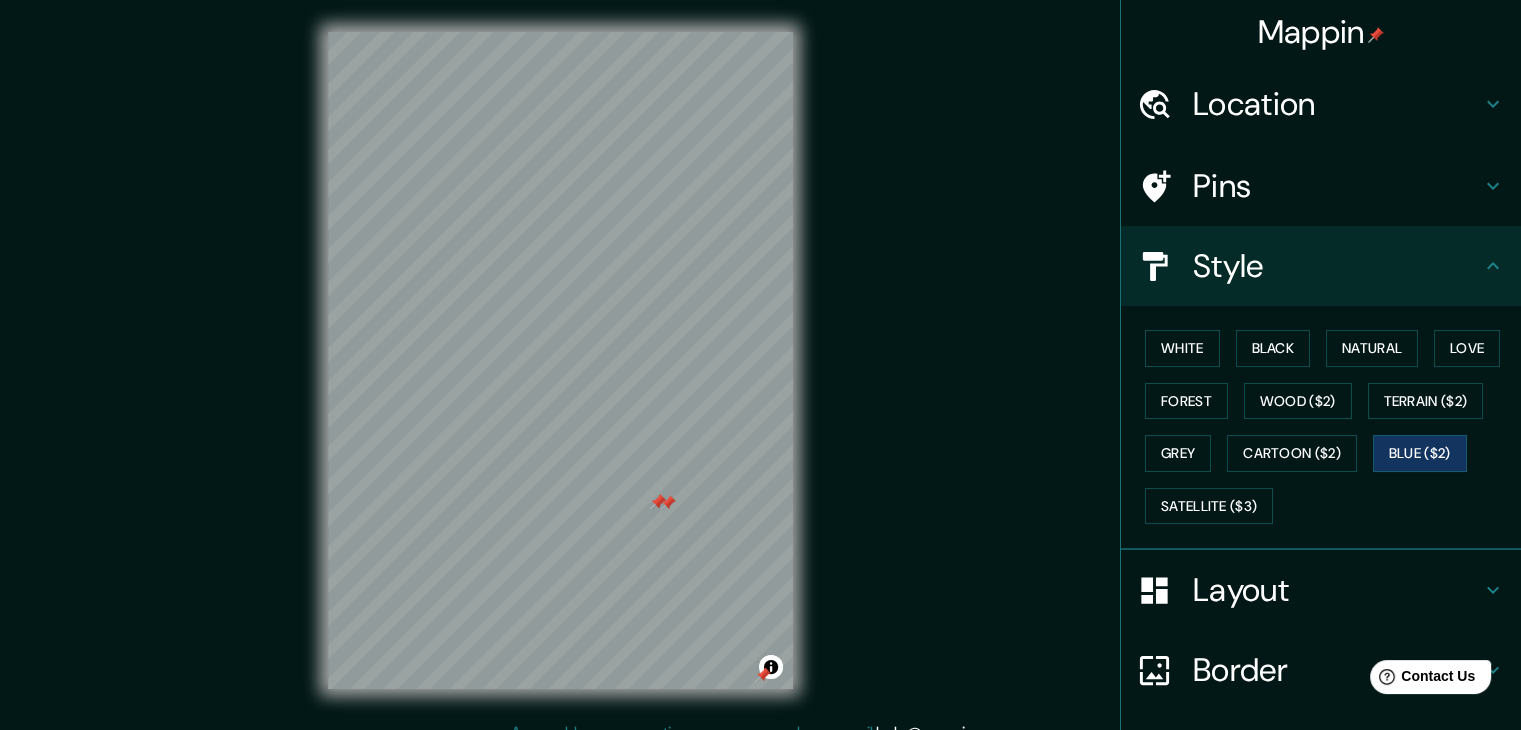 click at bounding box center [658, 502] 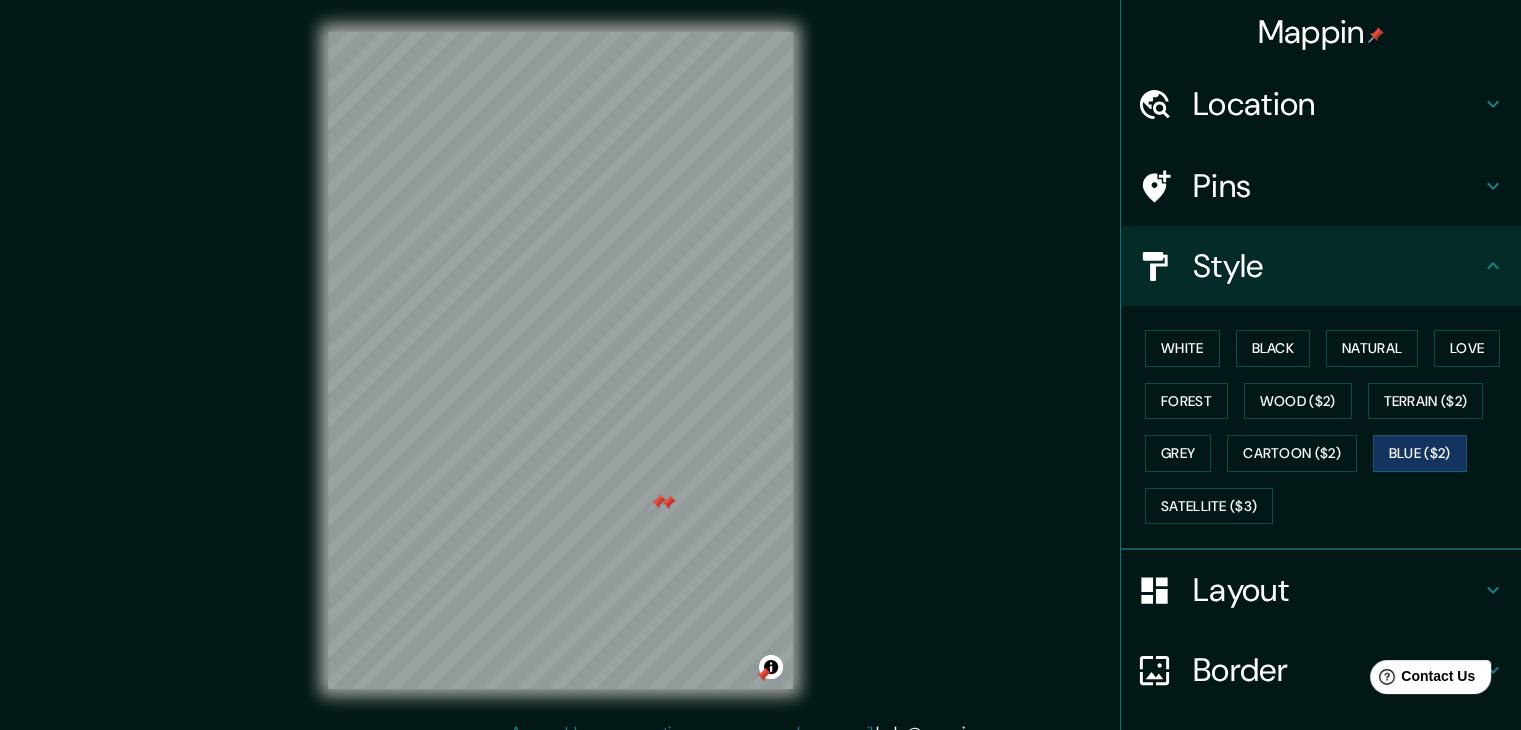 click at bounding box center (668, 503) 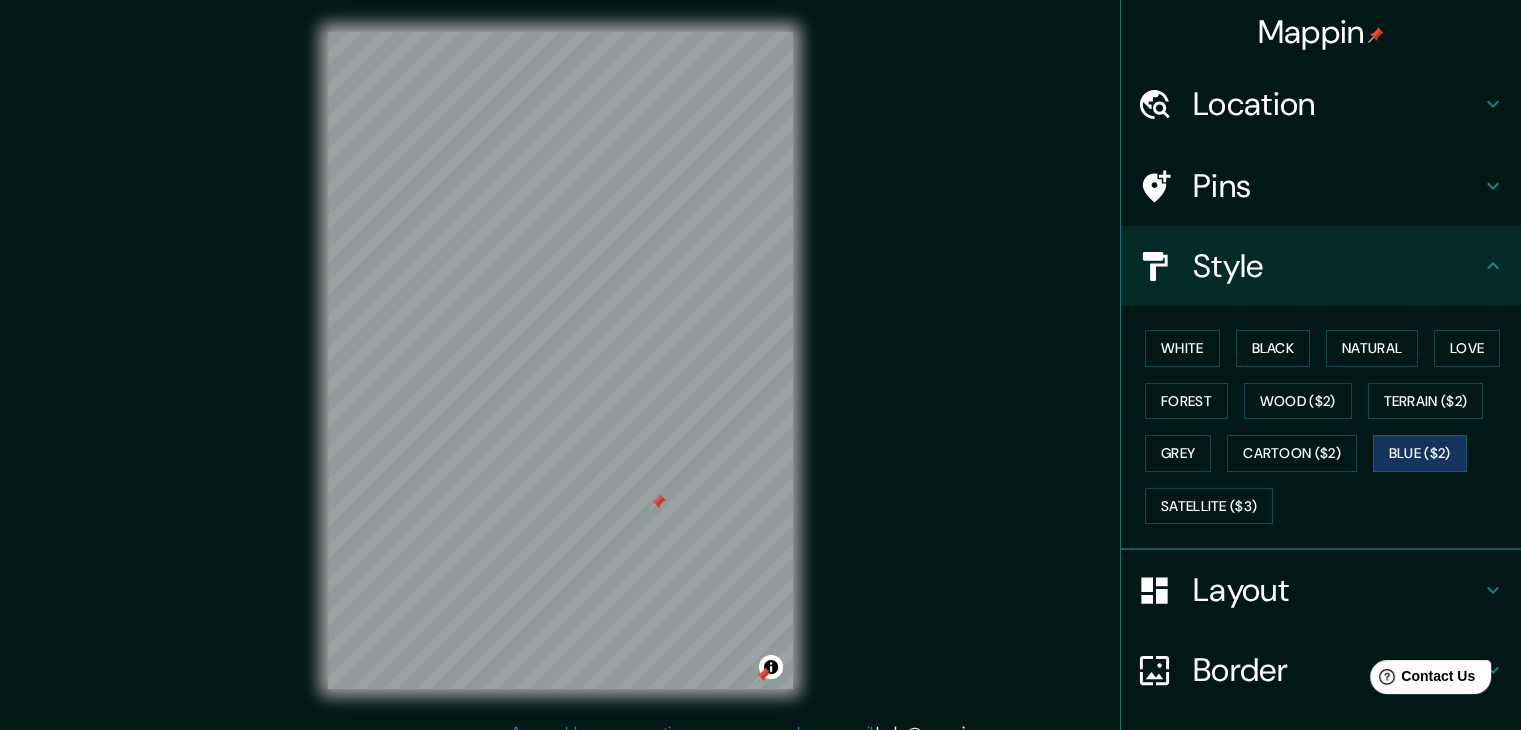 click at bounding box center (658, 502) 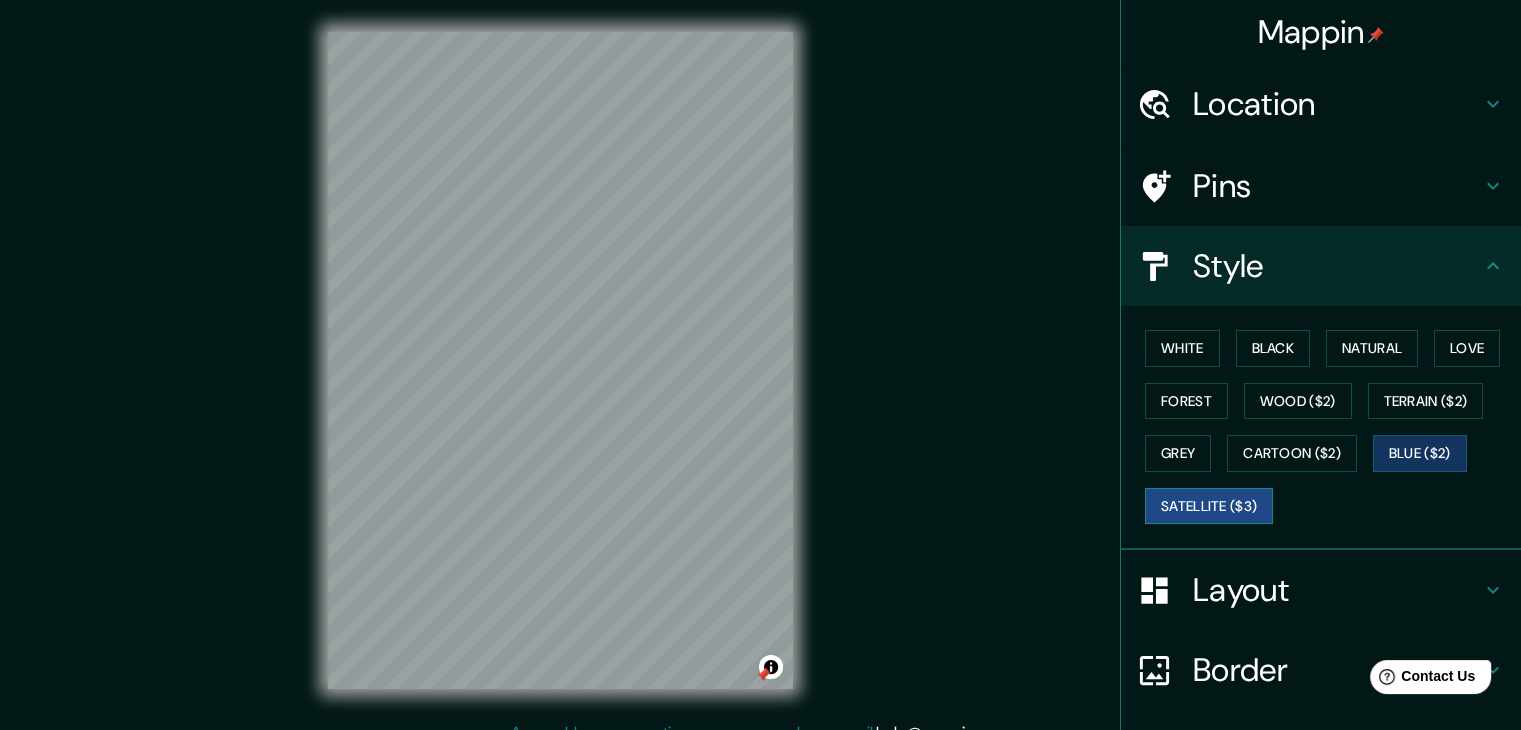 click on "Satellite ($3)" at bounding box center (1209, 506) 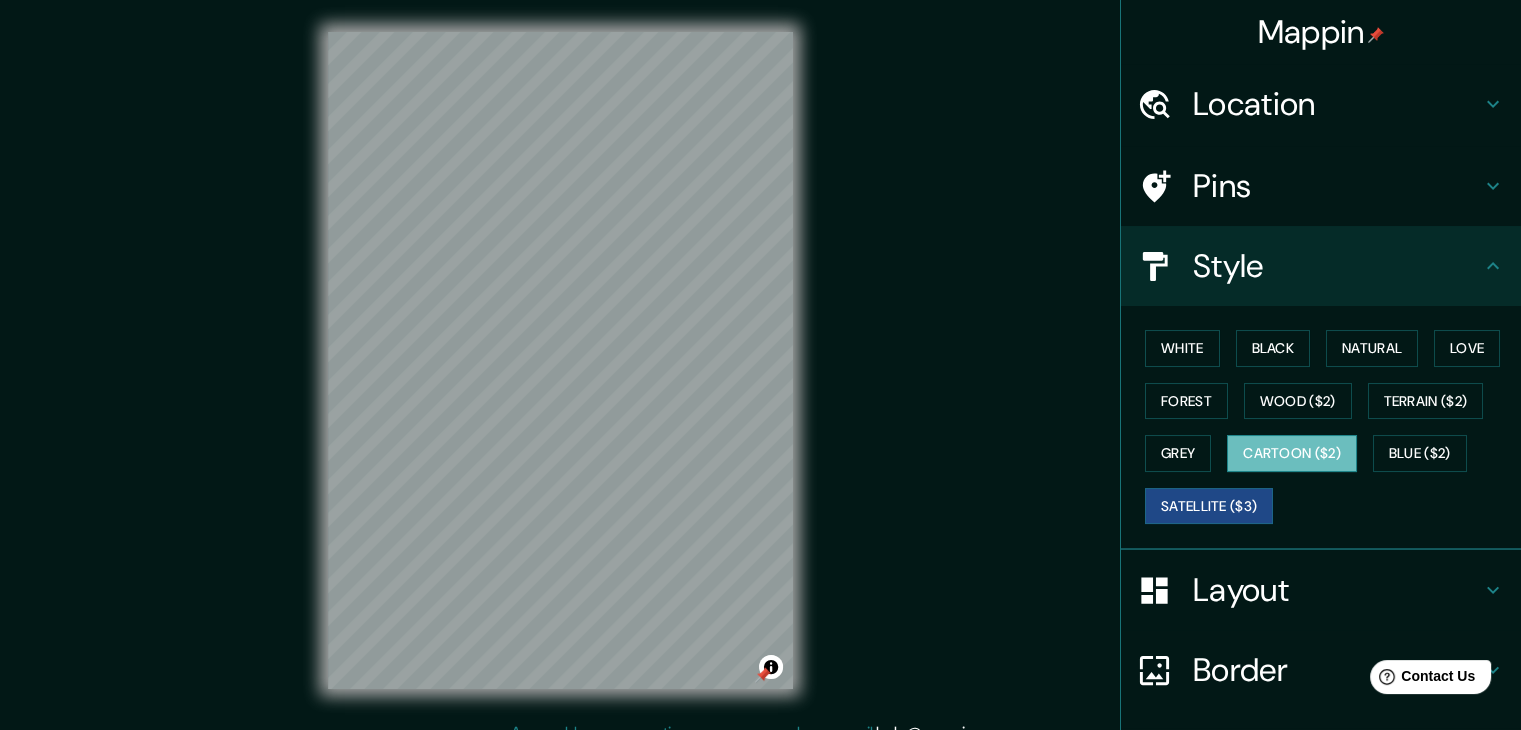 click on "Cartoon ($2)" at bounding box center (1292, 453) 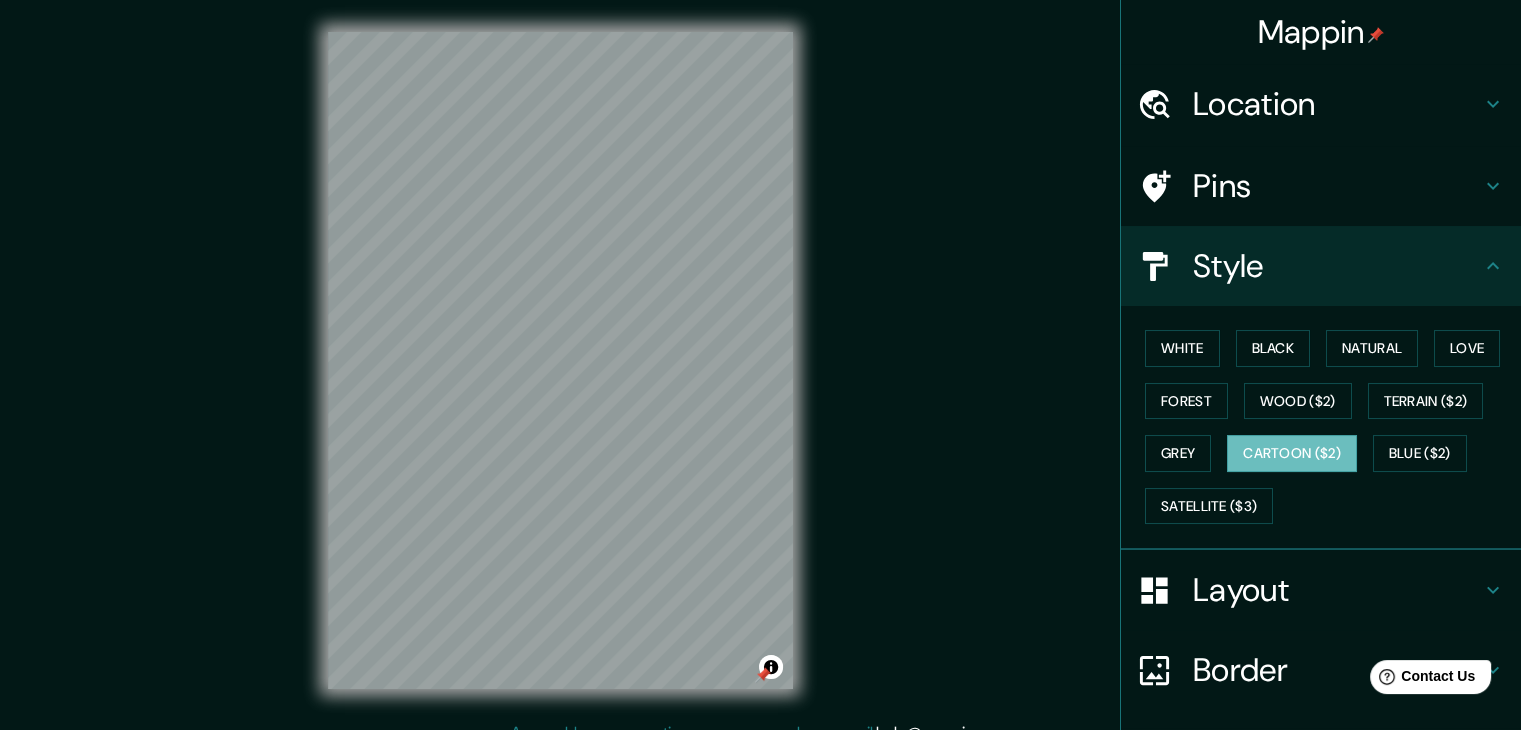 scroll, scrollTop: 23, scrollLeft: 0, axis: vertical 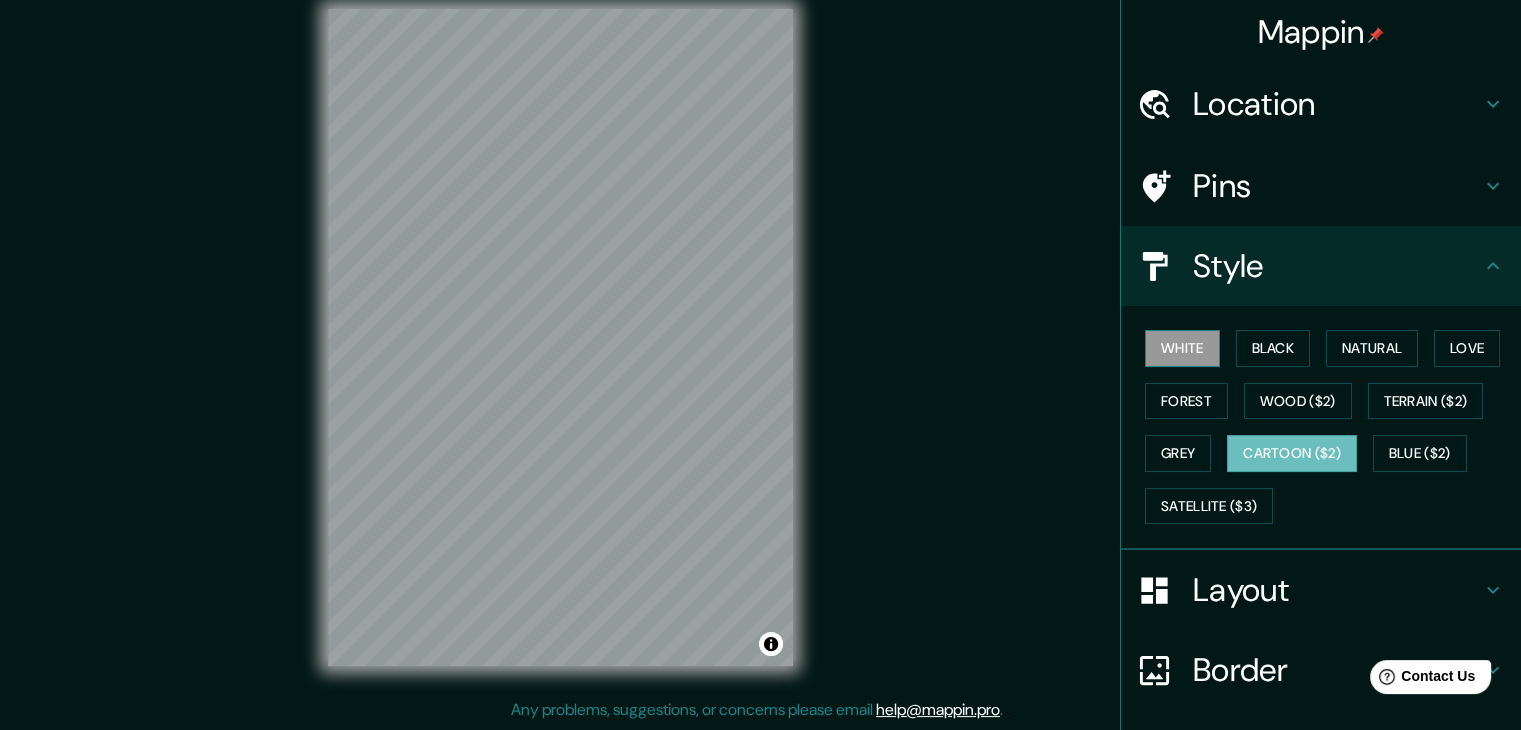 click on "White" at bounding box center (1182, 348) 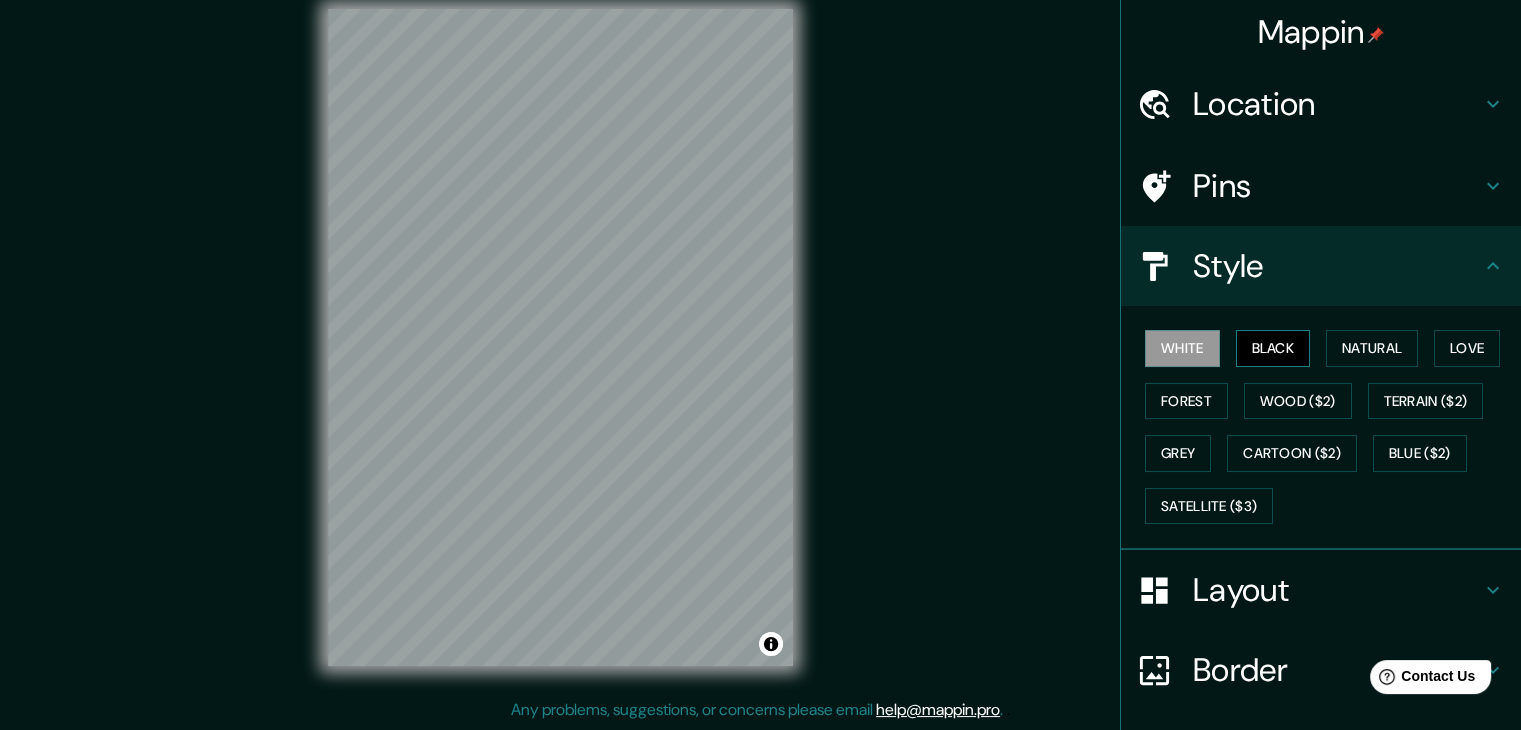 click on "Black" at bounding box center (1273, 348) 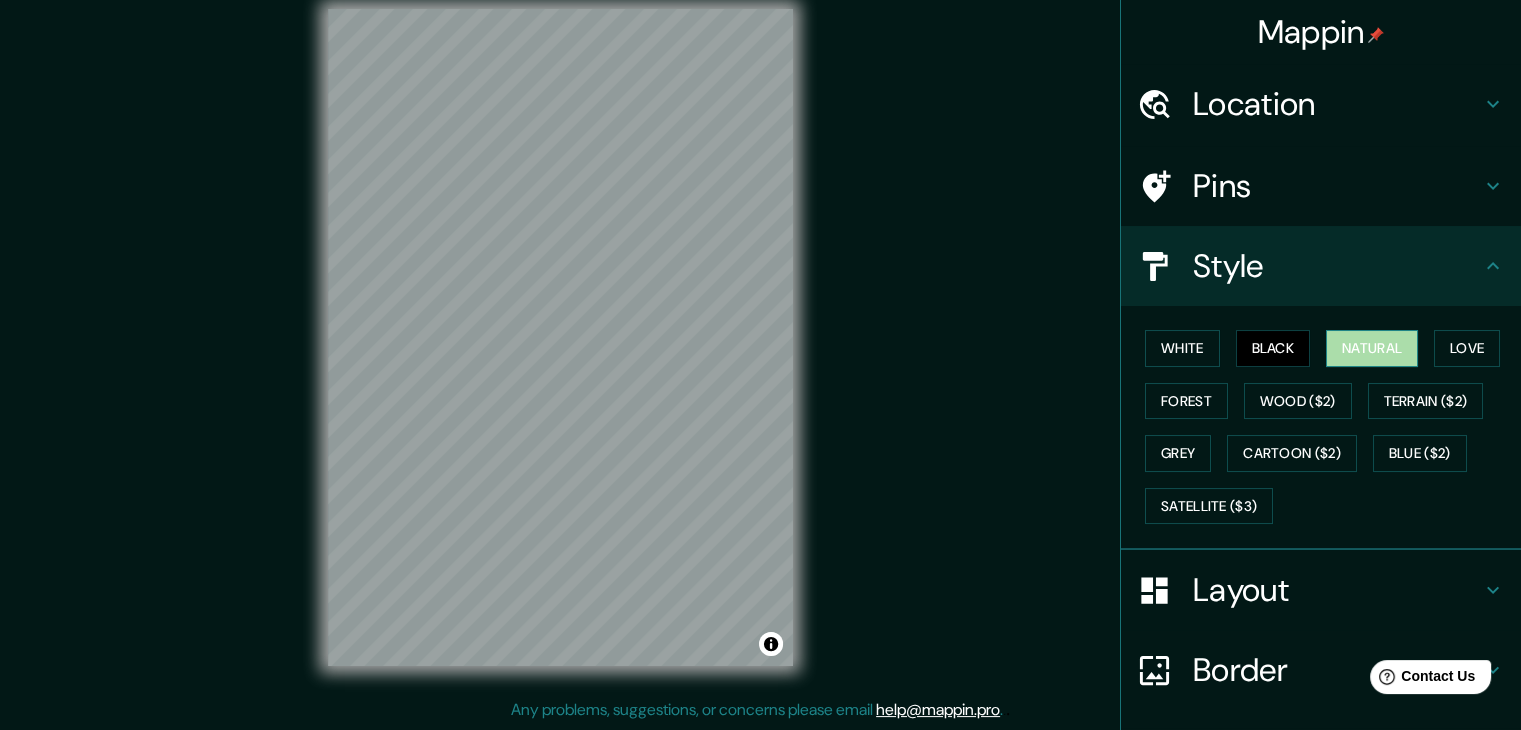 click on "Natural" at bounding box center (1372, 348) 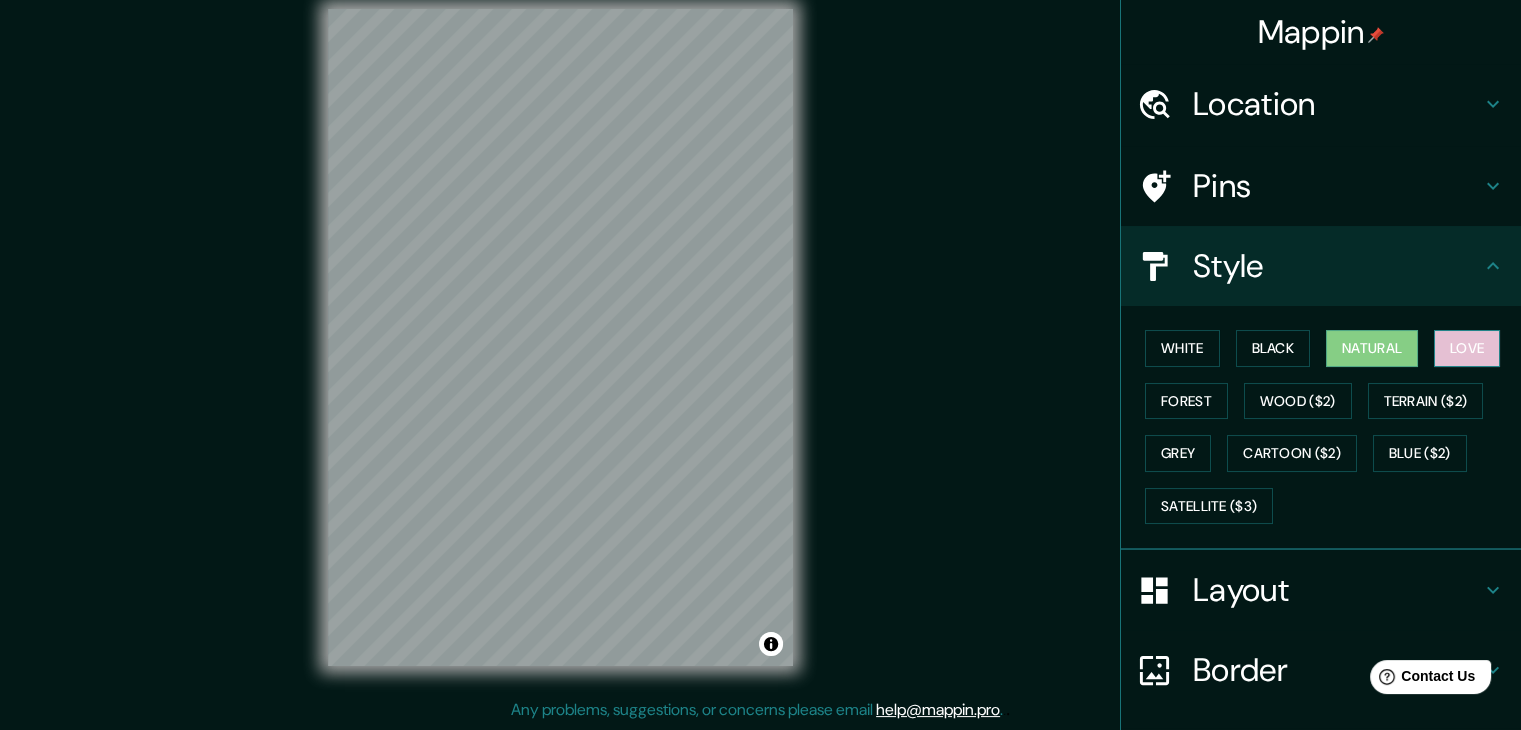 click on "Love" at bounding box center (1467, 348) 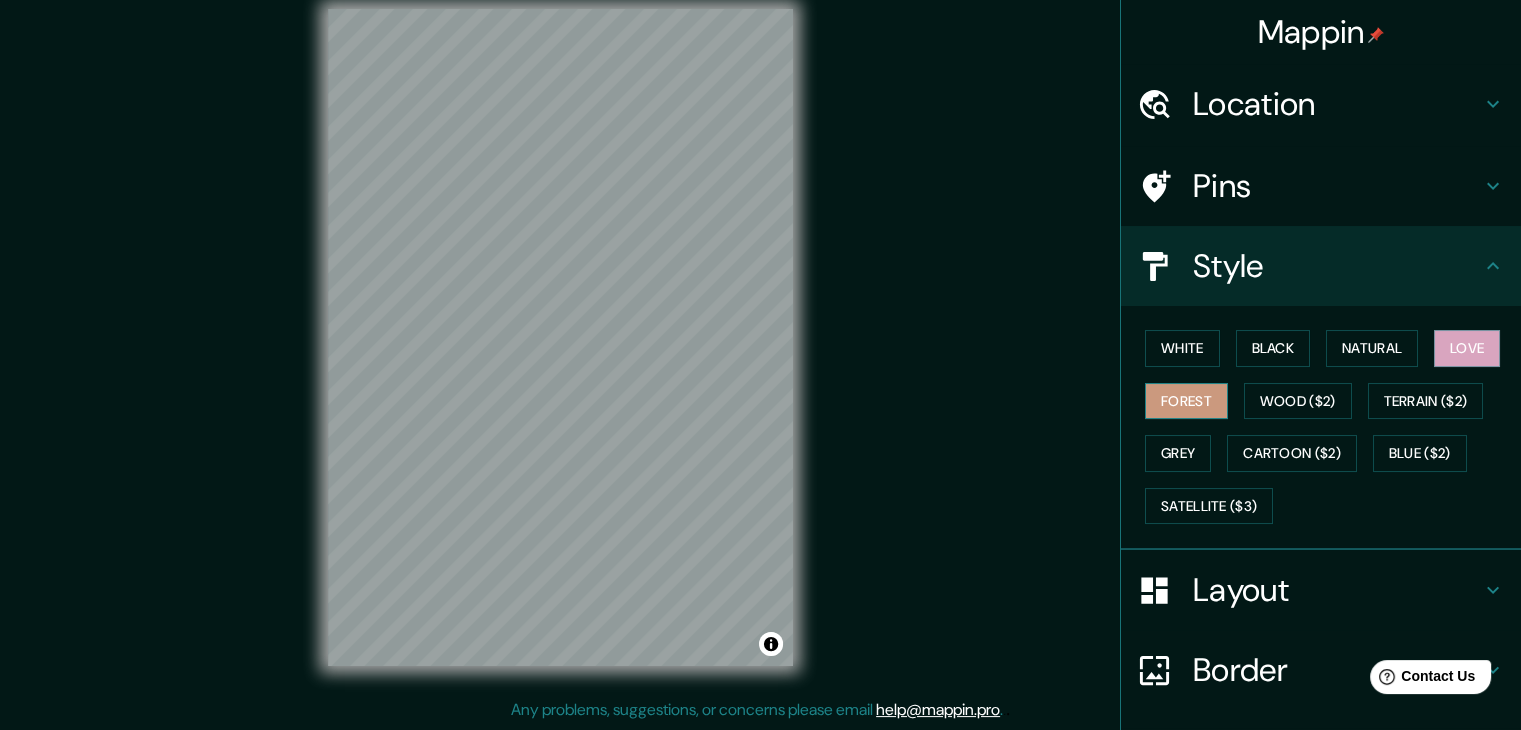click on "Forest" at bounding box center [1186, 401] 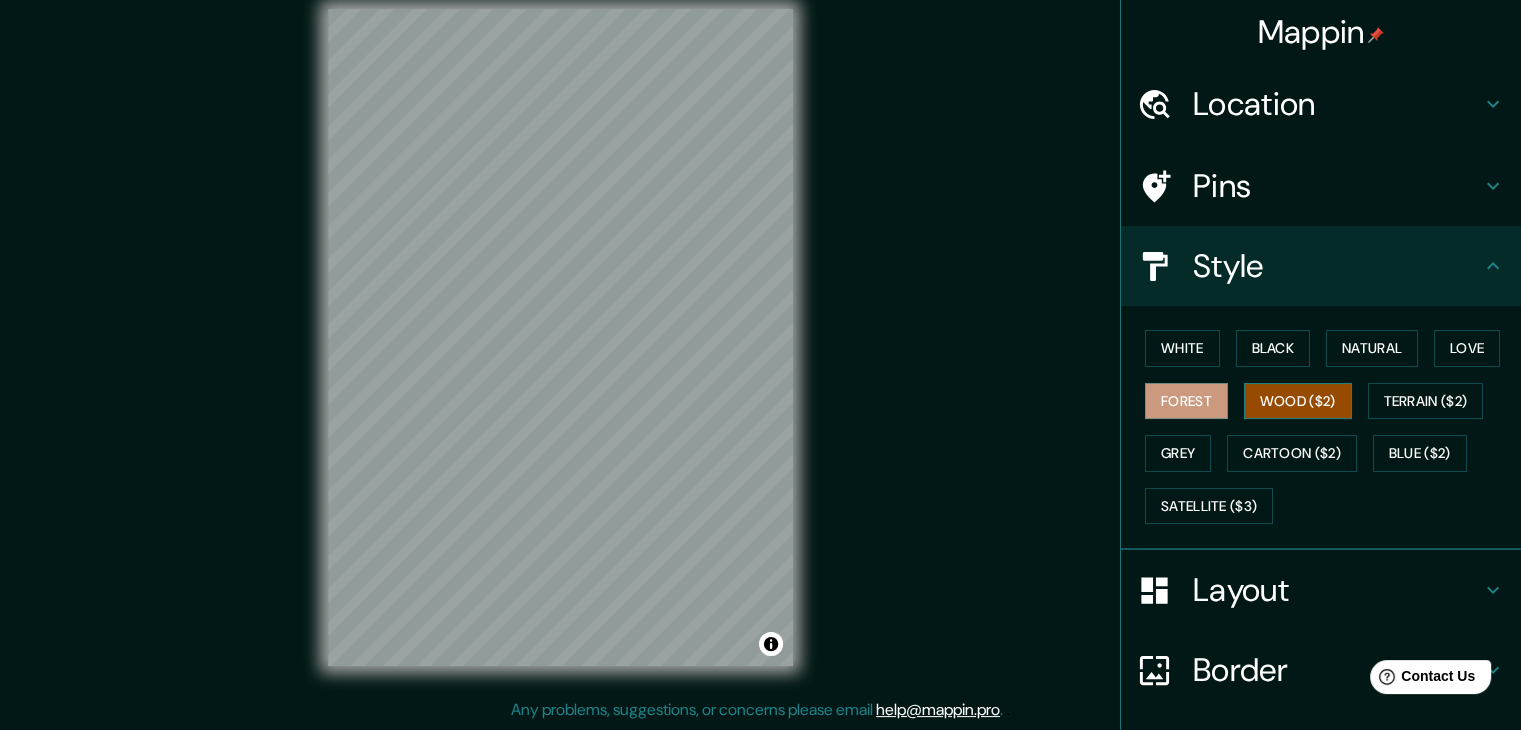 click on "Wood ($2)" at bounding box center (1298, 401) 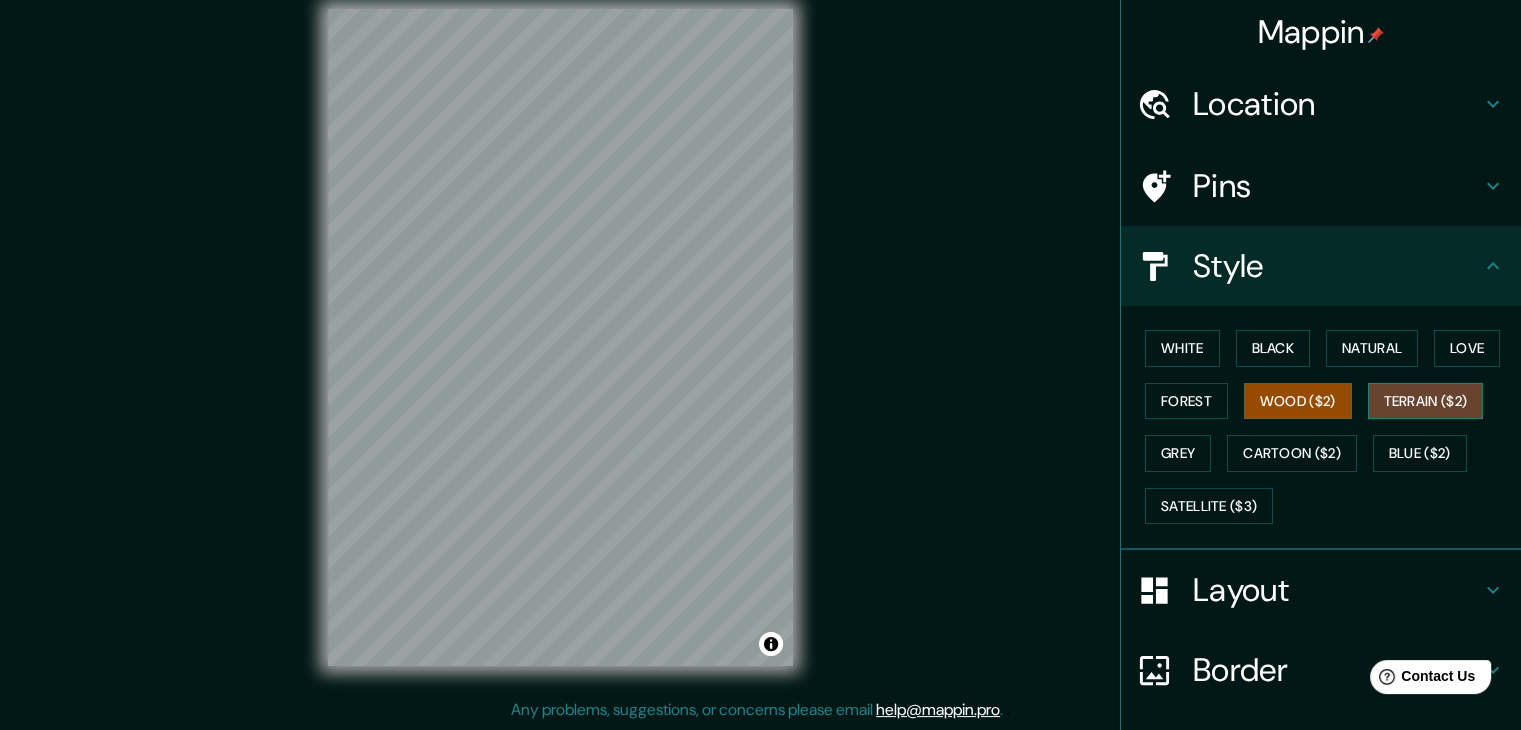 click on "Terrain ($2)" at bounding box center [1426, 401] 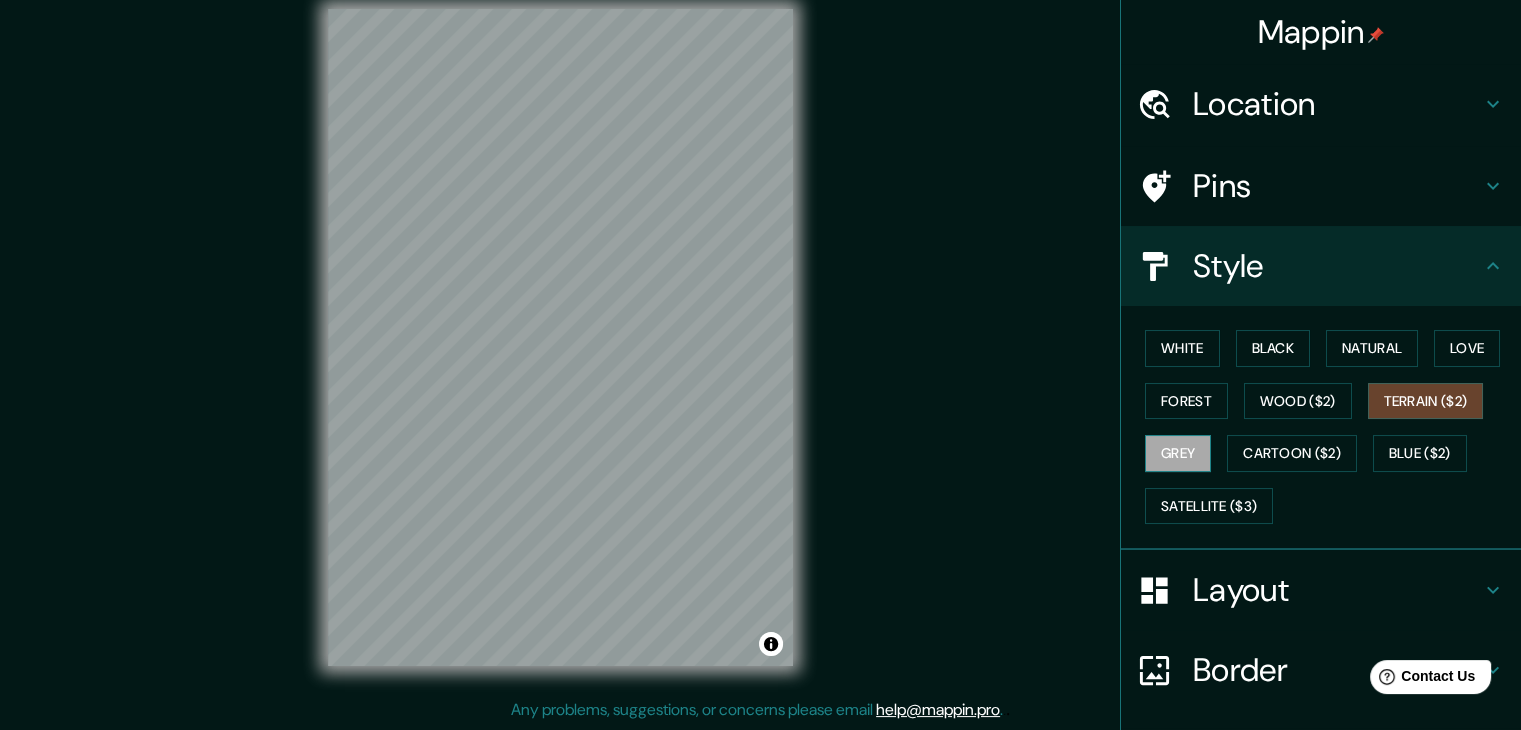 click on "Grey" at bounding box center (1178, 453) 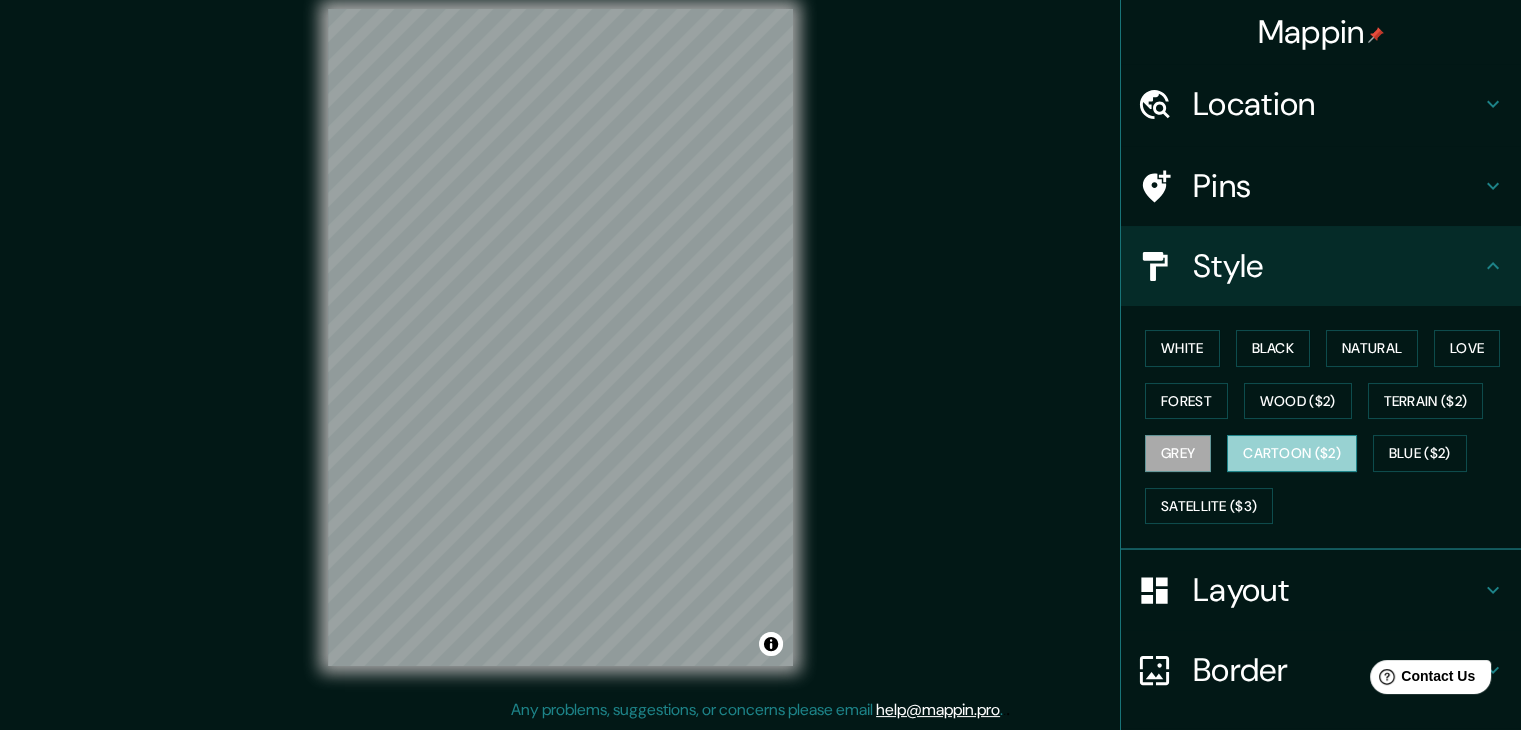 click on "Cartoon ($2)" at bounding box center [1292, 453] 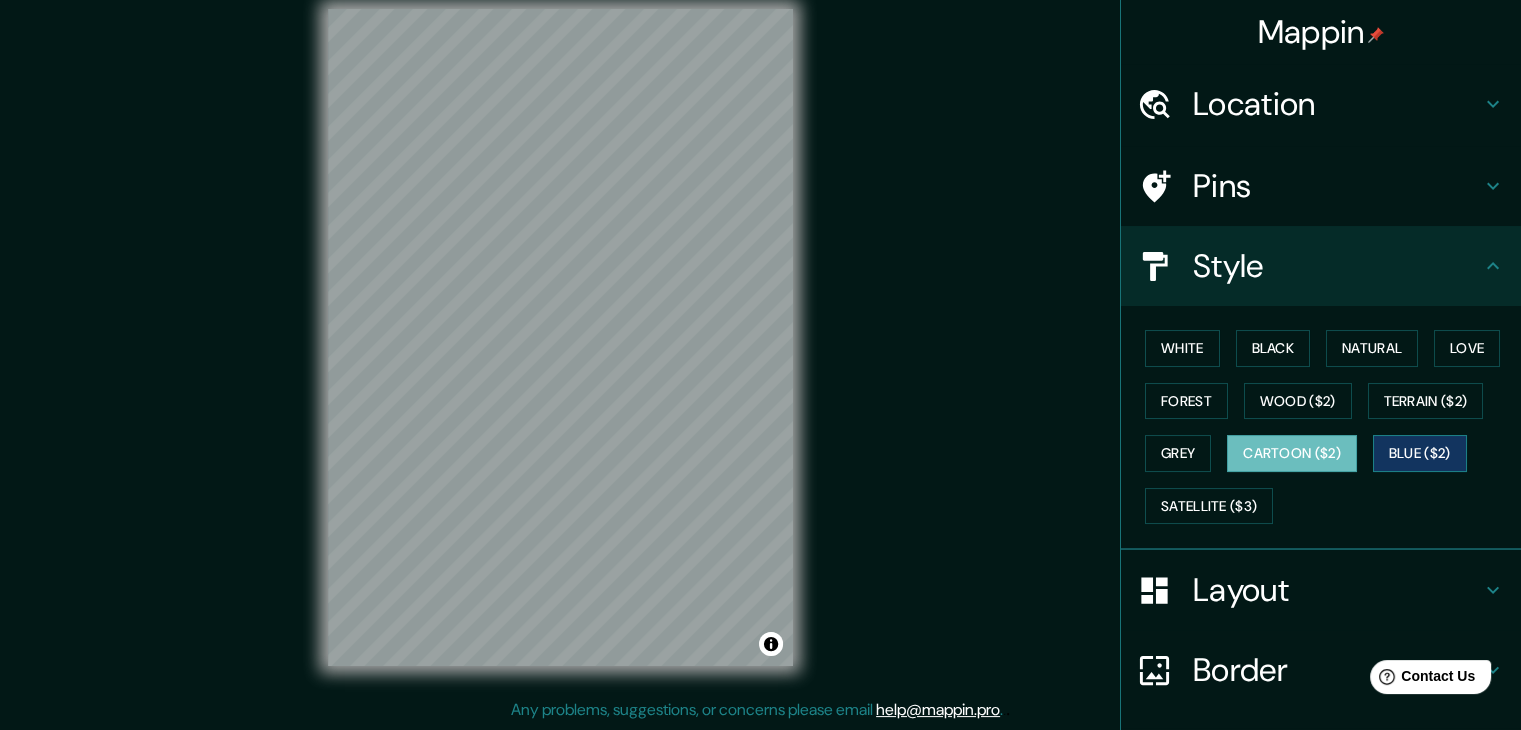click on "Blue ($2)" at bounding box center (1420, 453) 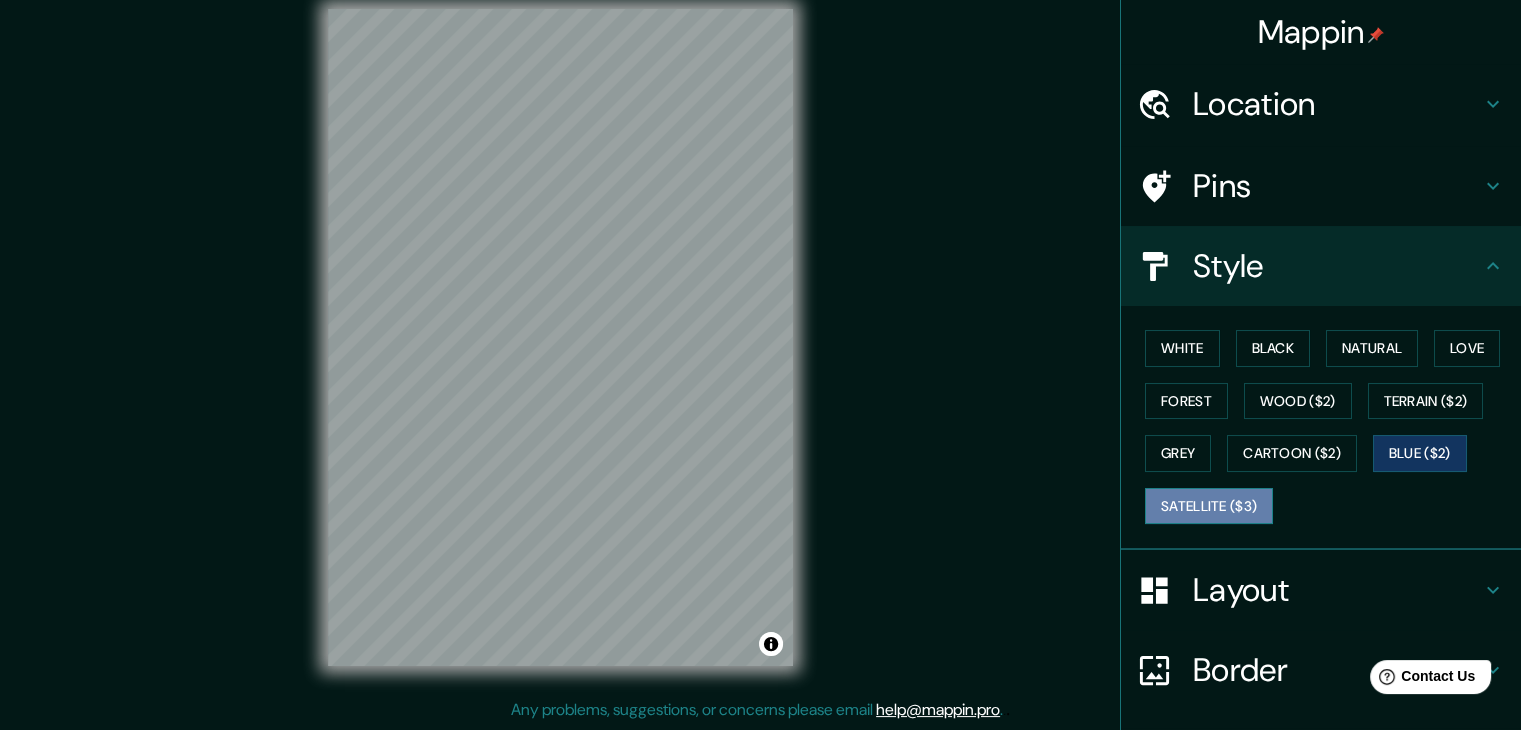 click on "Satellite ($3)" at bounding box center (1209, 506) 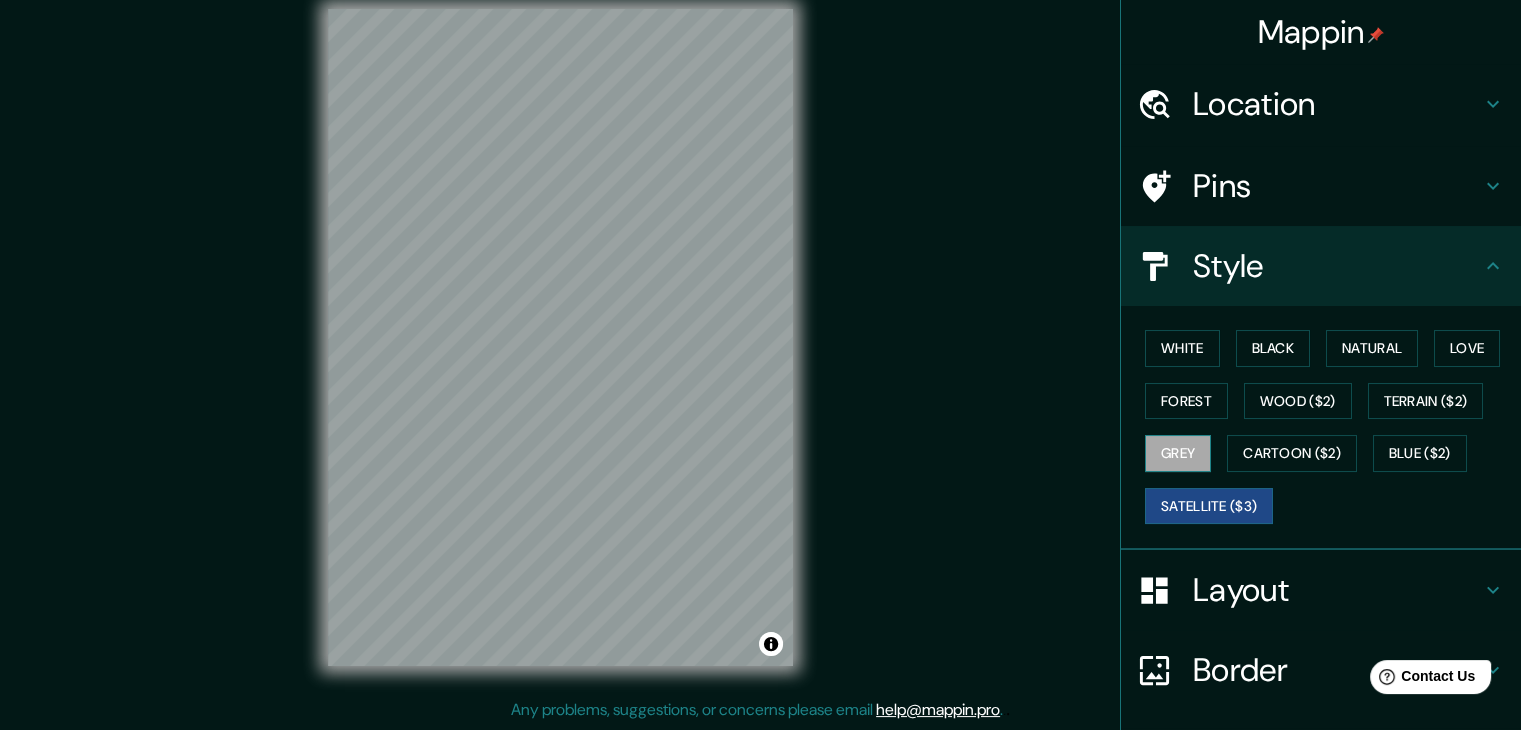 click on "Grey" at bounding box center [1178, 453] 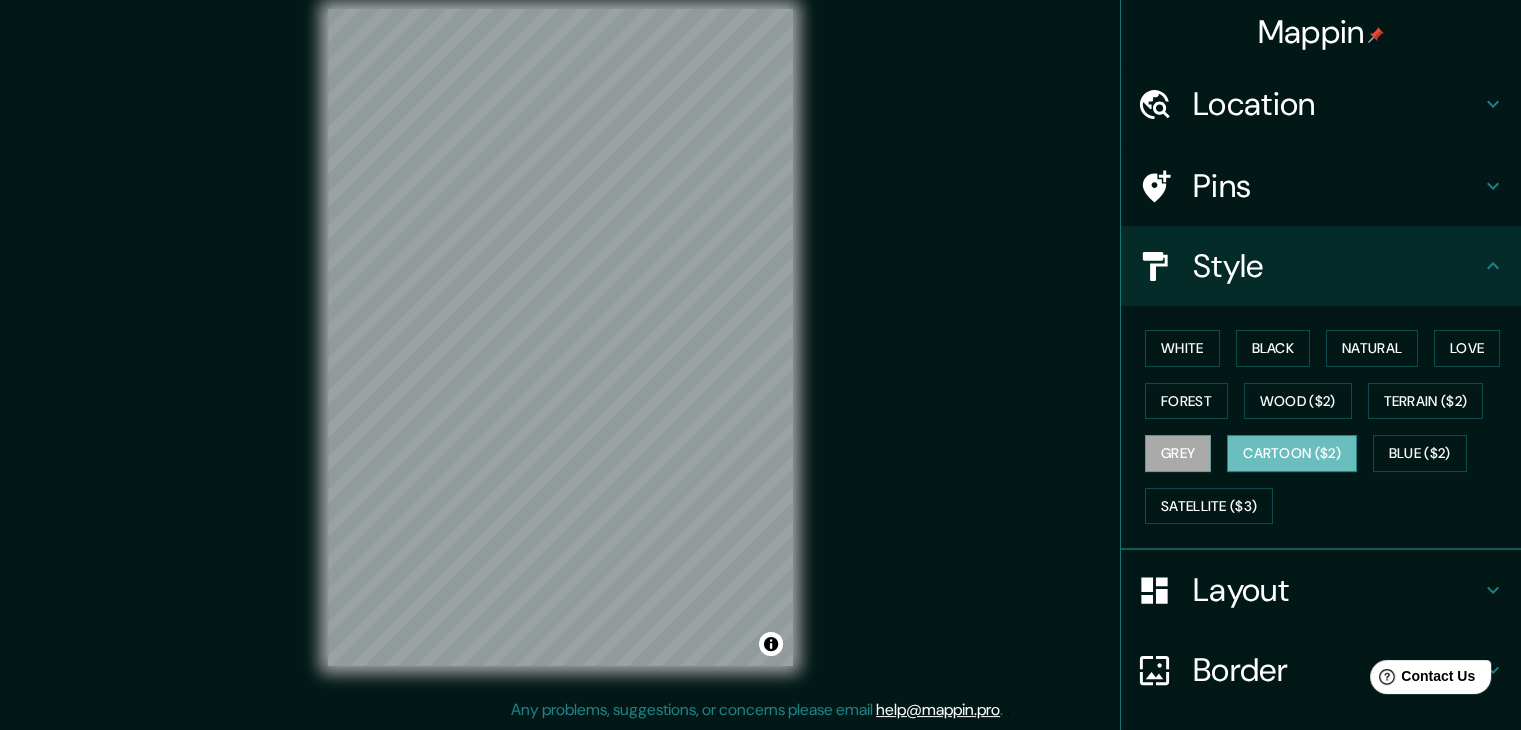 click on "Cartoon ($2)" at bounding box center [1292, 453] 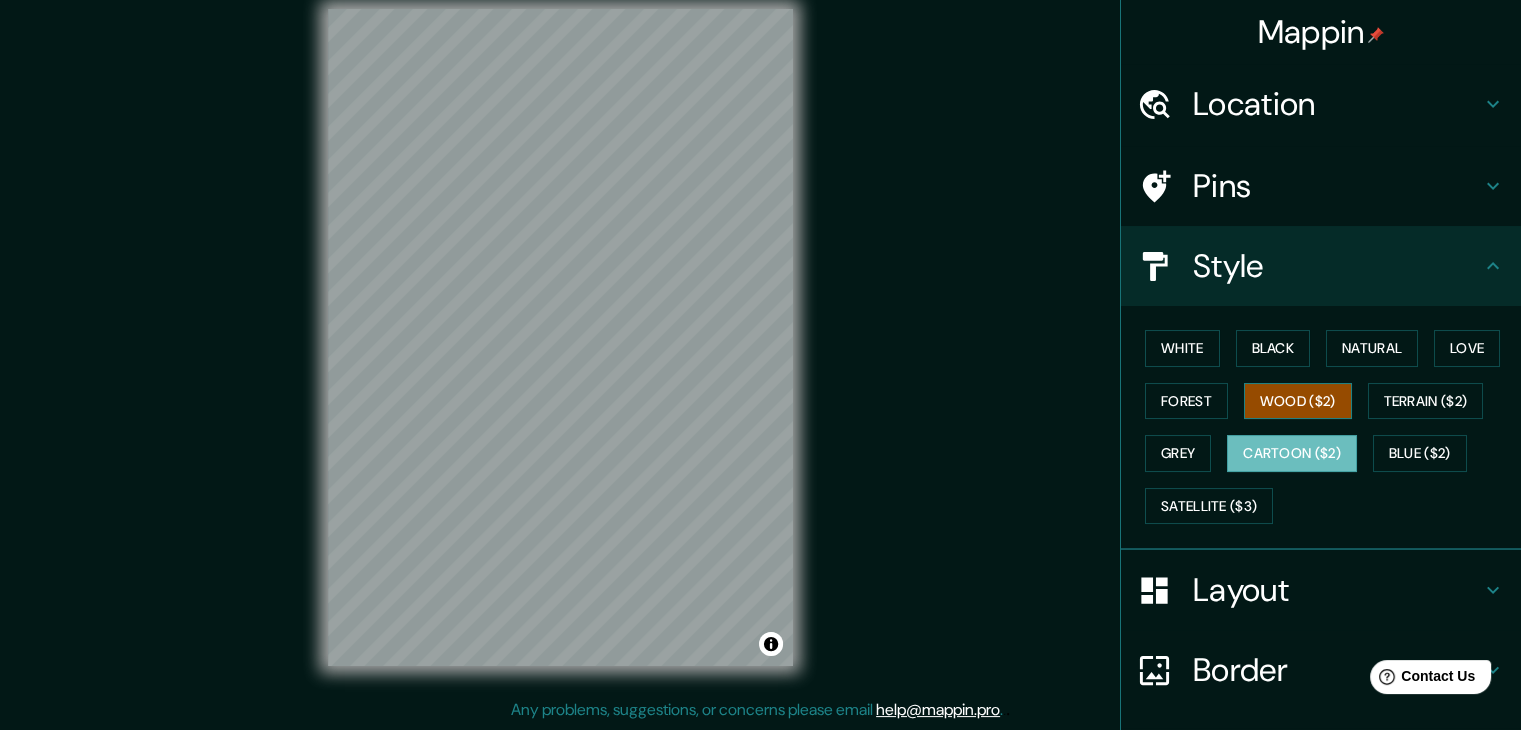 click on "Wood ($2)" at bounding box center [1298, 401] 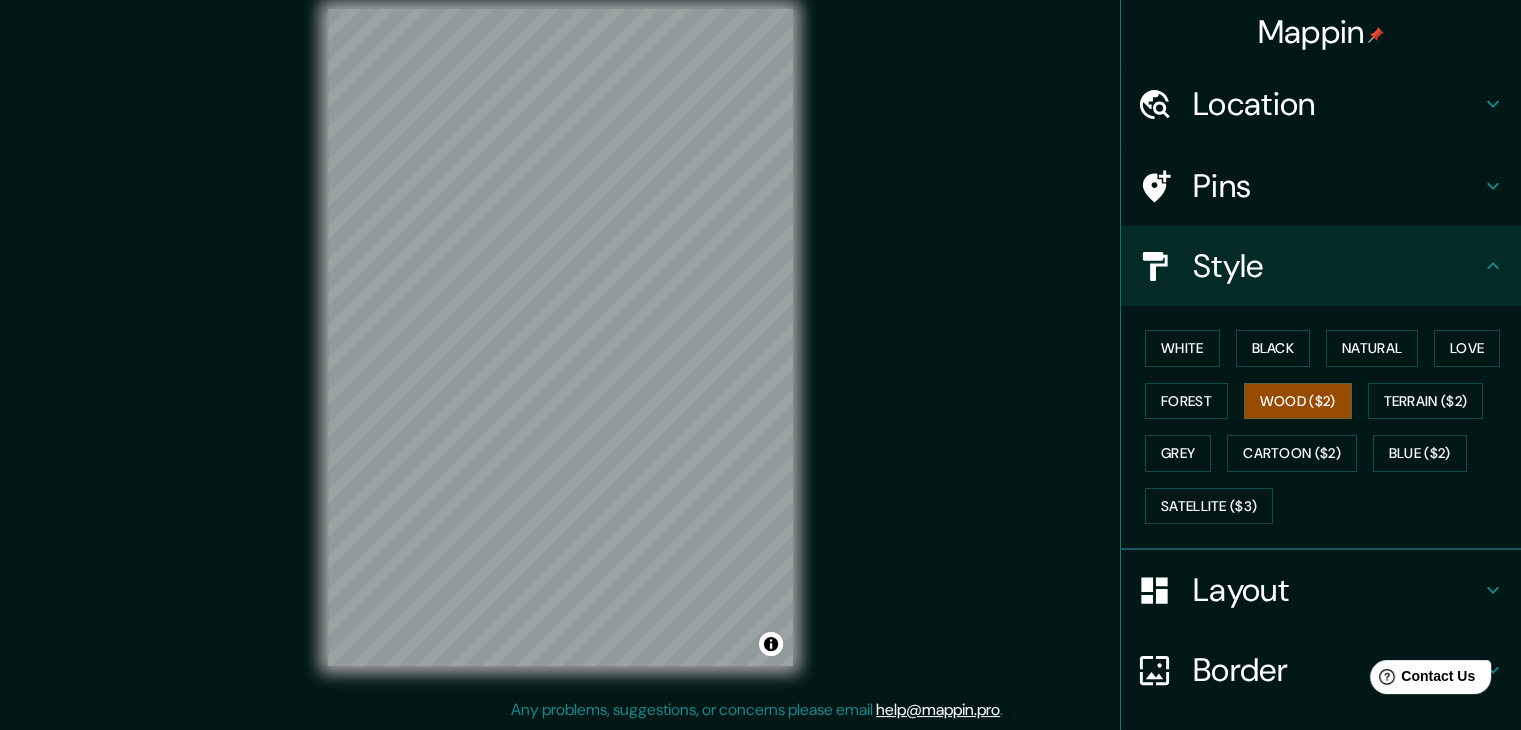 click on "White Black Natural Love Forest Wood ($2) Terrain ($2) Grey Cartoon ($2) Blue ($2) Satellite ($3)" at bounding box center [1329, 427] 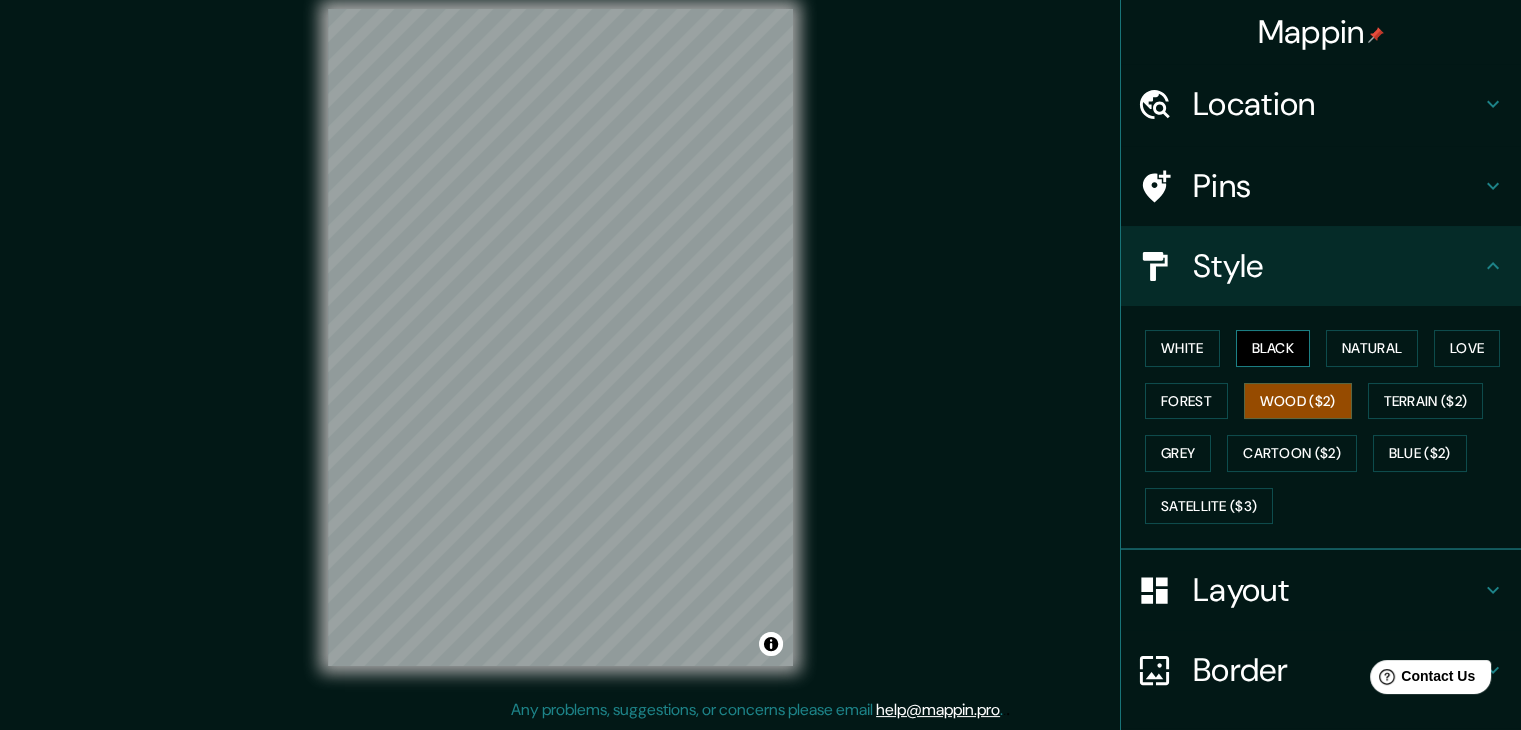 click on "Black" at bounding box center [1273, 348] 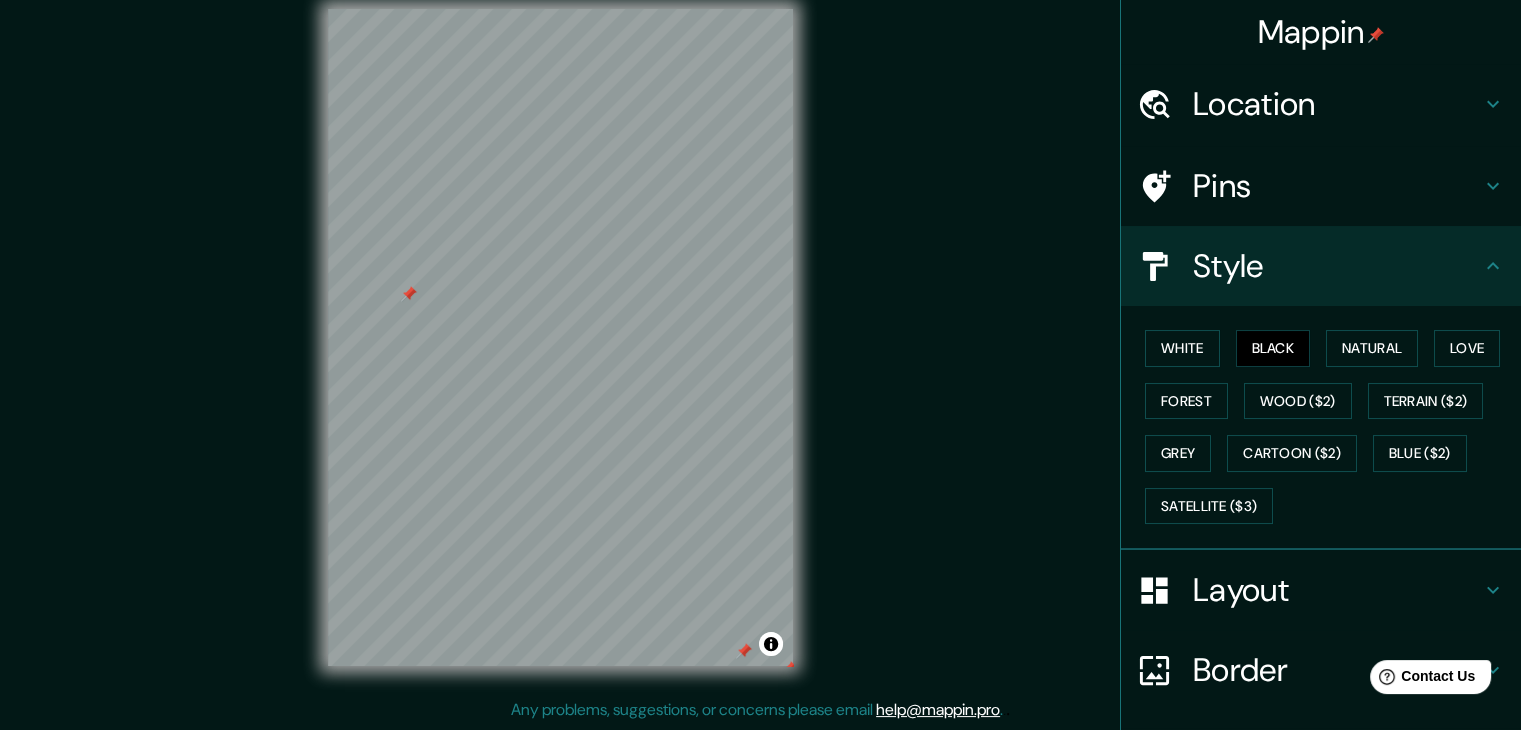 click at bounding box center [744, 651] 